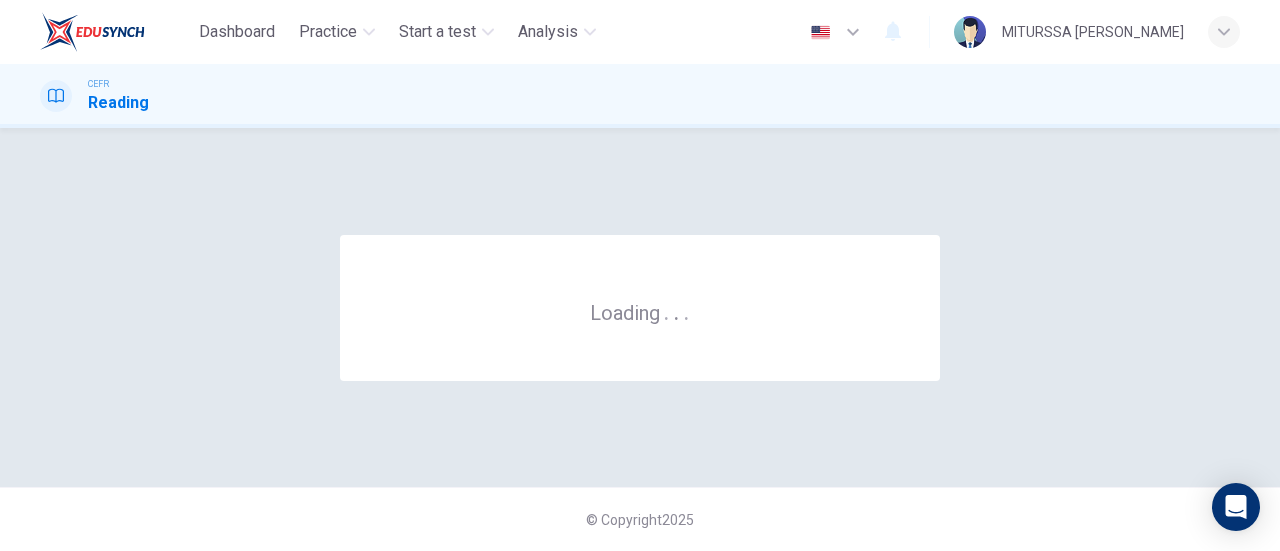 scroll, scrollTop: 0, scrollLeft: 0, axis: both 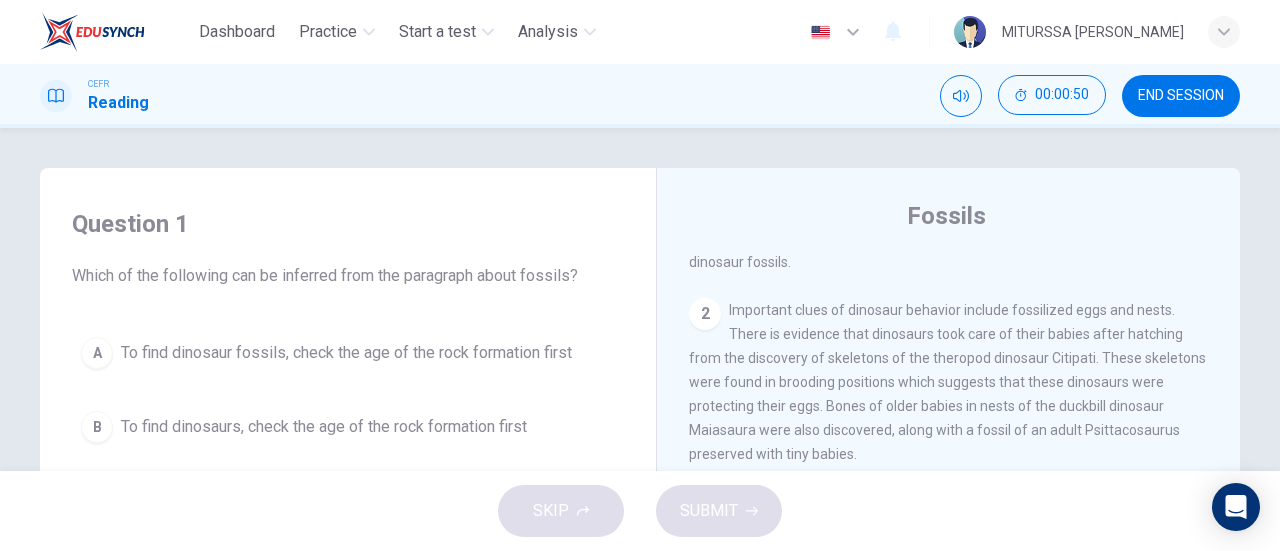 drag, startPoint x: 1229, startPoint y: 279, endPoint x: 1222, endPoint y: 341, distance: 62.39391 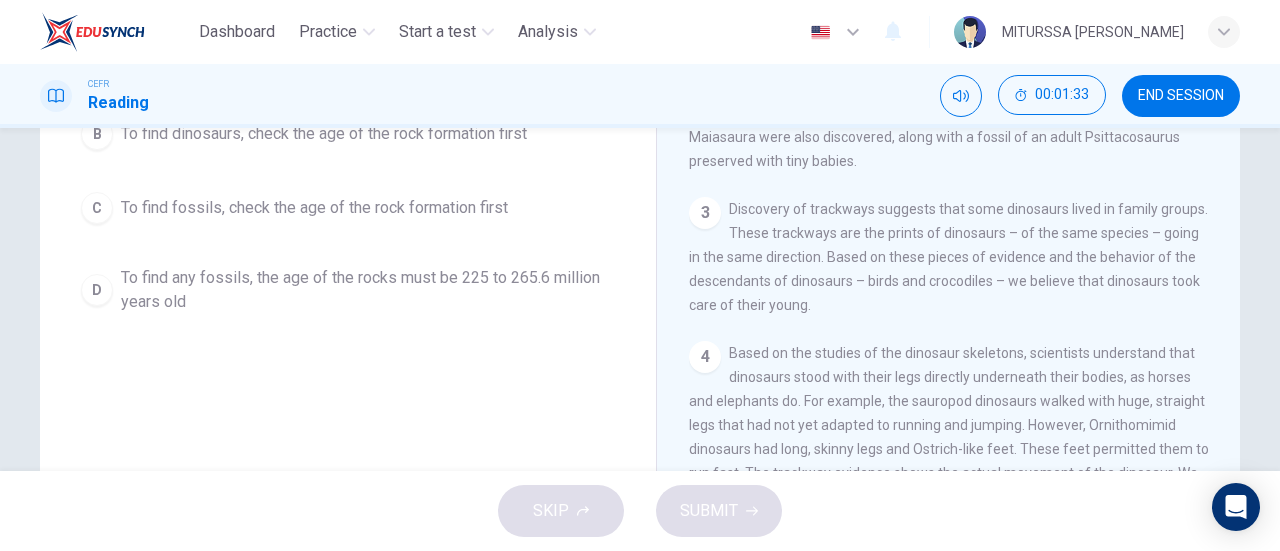 scroll, scrollTop: 295, scrollLeft: 0, axis: vertical 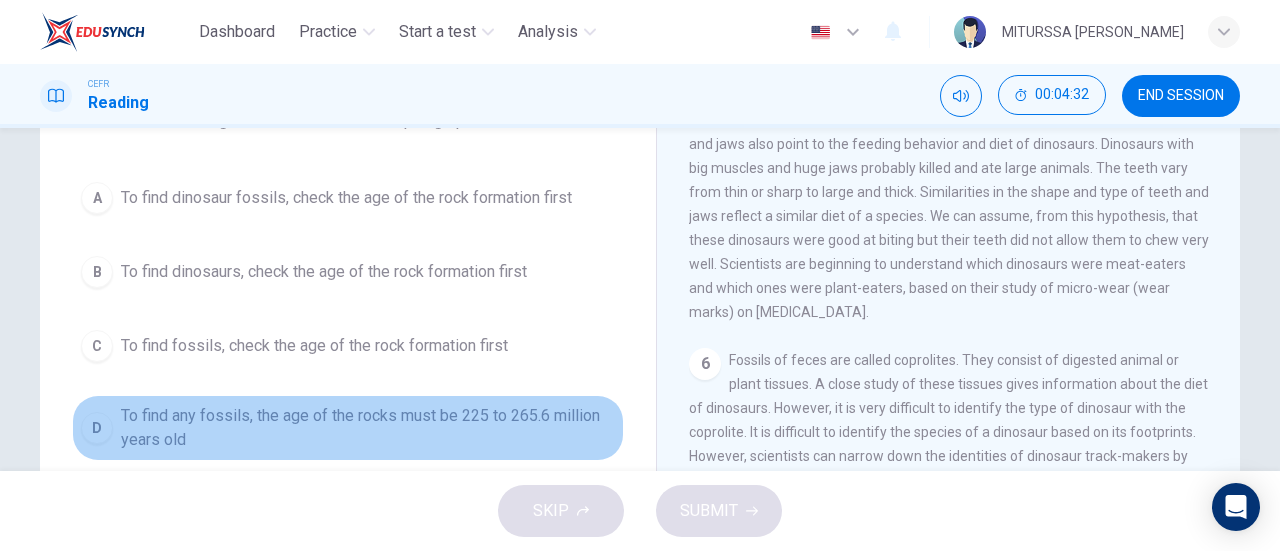 click on "To find any fossils, the age of the rocks must be 225 to 265.6 million years old" at bounding box center [368, 428] 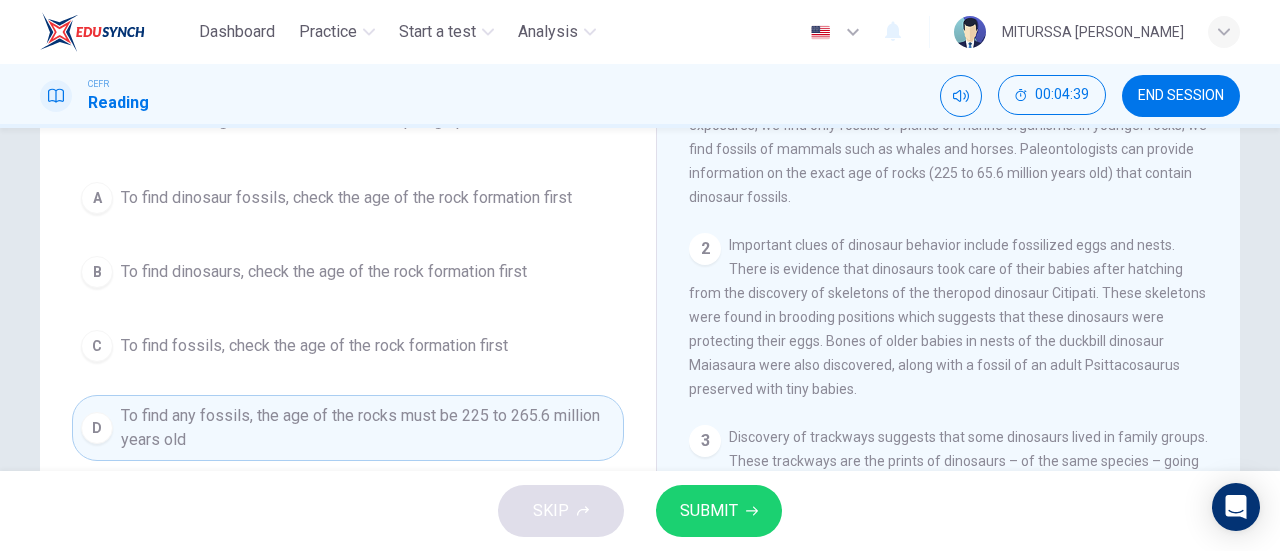 scroll, scrollTop: 0, scrollLeft: 0, axis: both 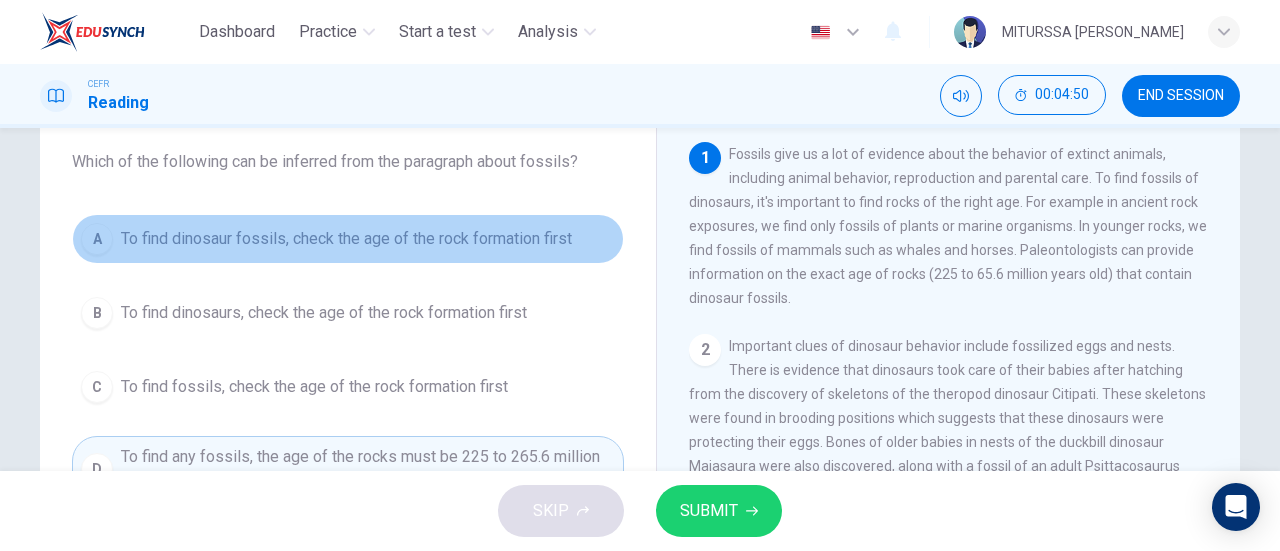 click on "To find dinosaur fossils, check the age of the rock formation first" at bounding box center (346, 239) 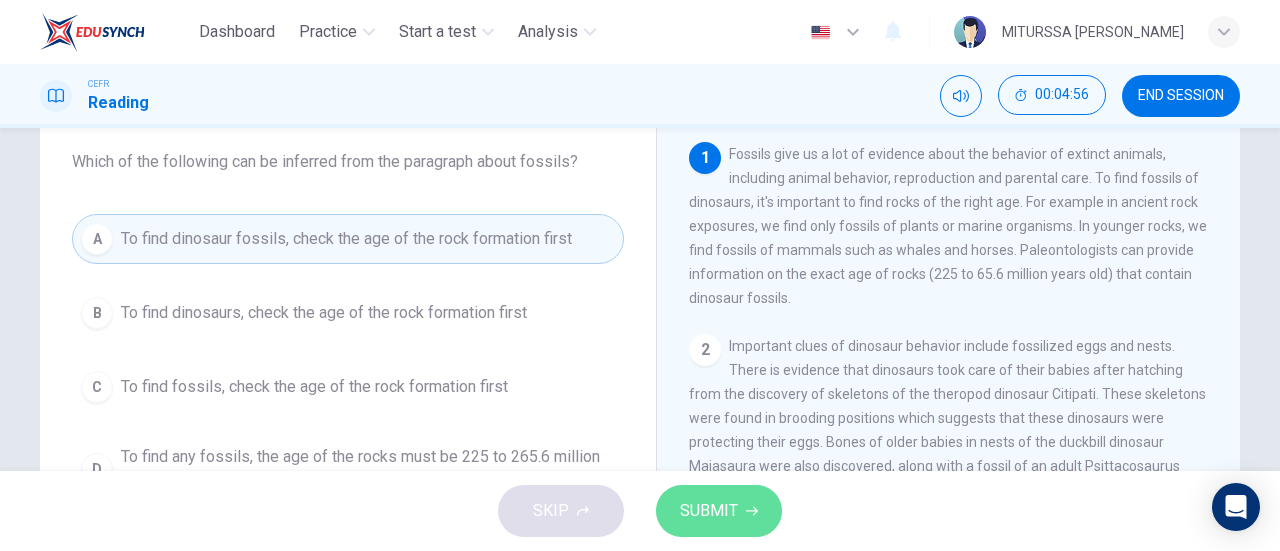click on "SUBMIT" at bounding box center (709, 511) 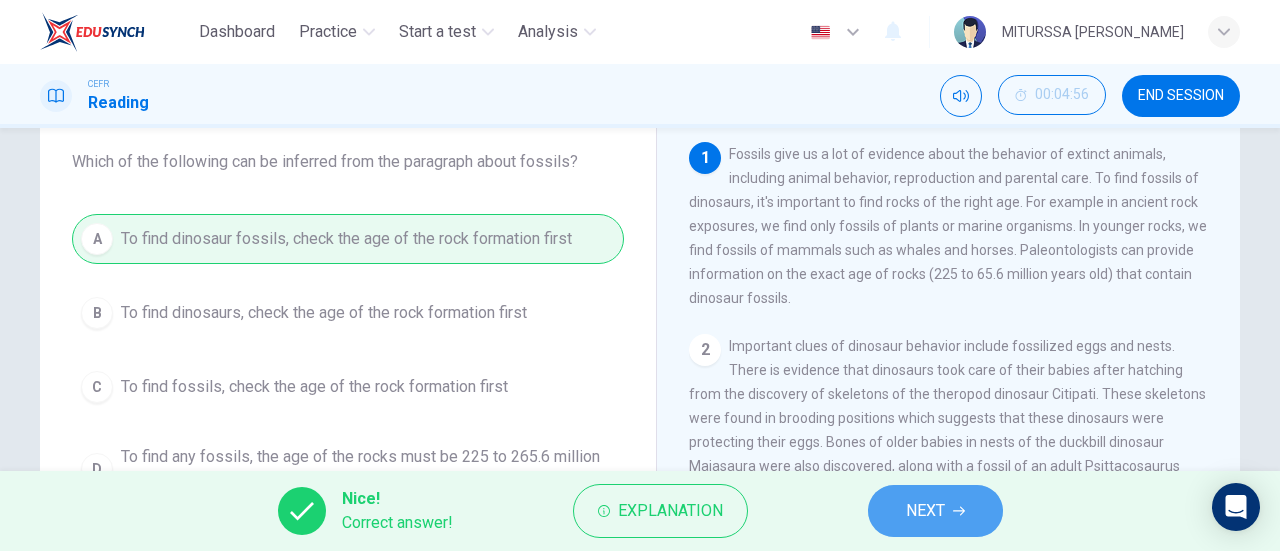 click on "NEXT" at bounding box center (925, 511) 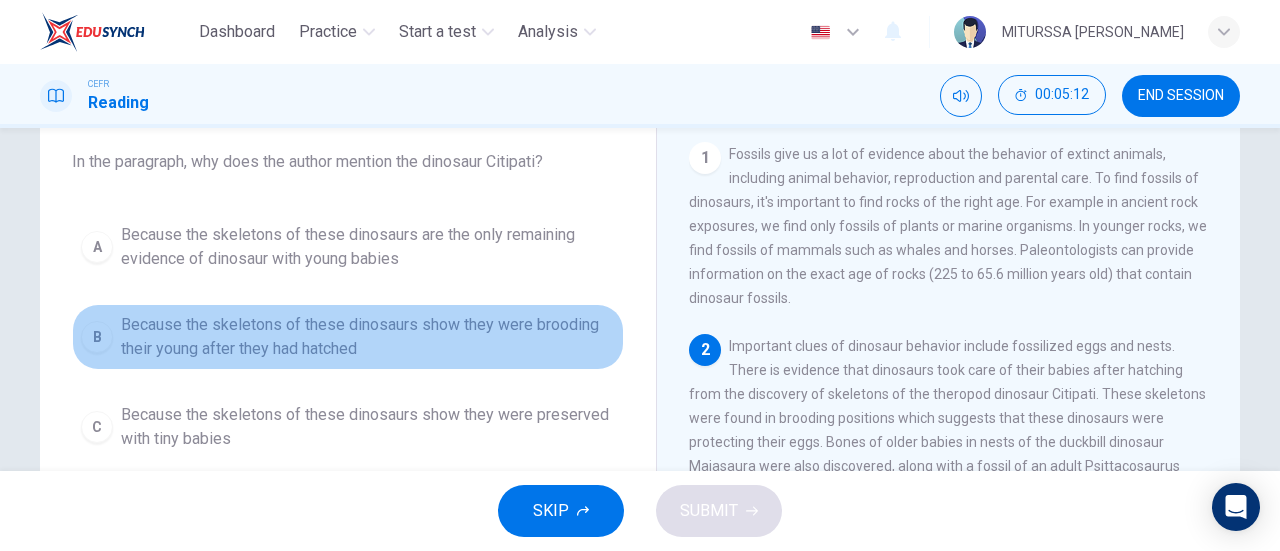 click on "Because the skeletons of these dinosaurs show they were brooding their young after they had hatched" at bounding box center [368, 337] 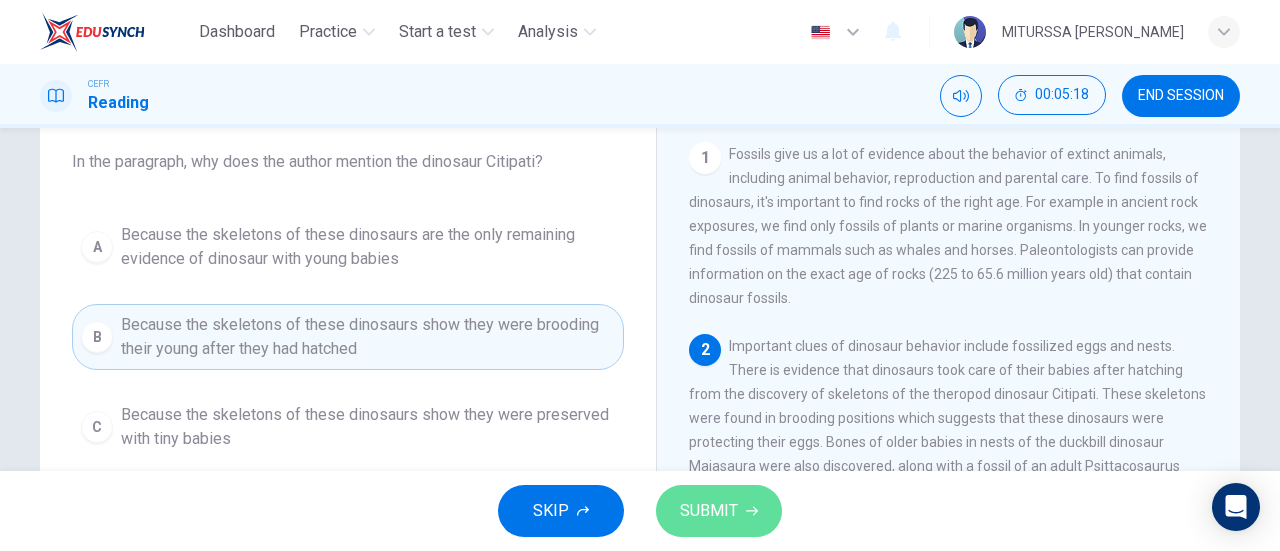 click on "SUBMIT" at bounding box center (709, 511) 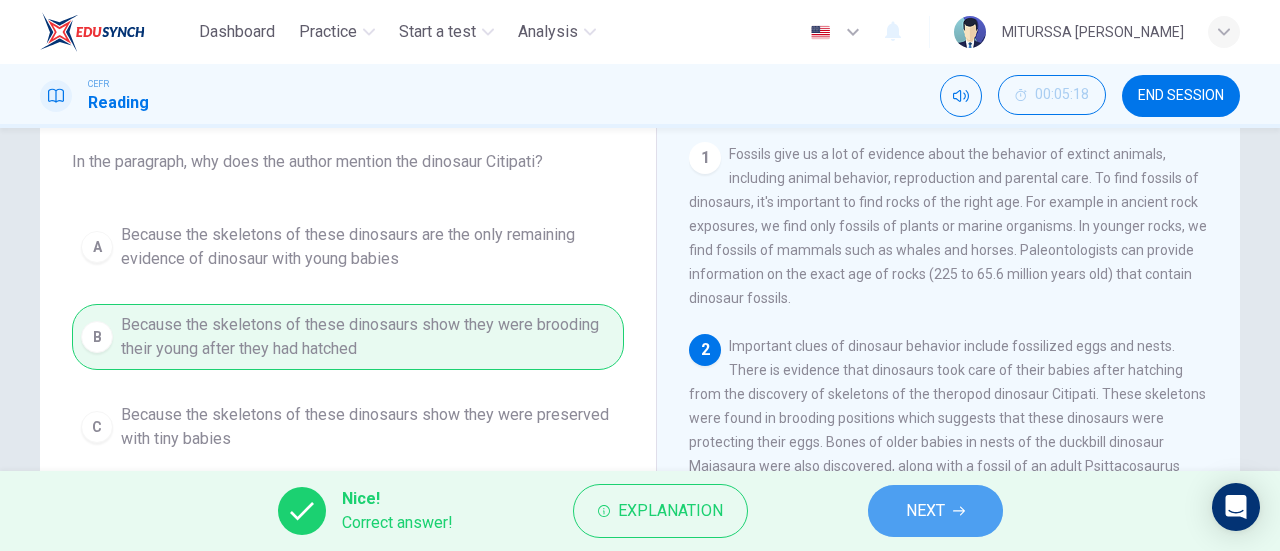 click on "NEXT" at bounding box center (935, 511) 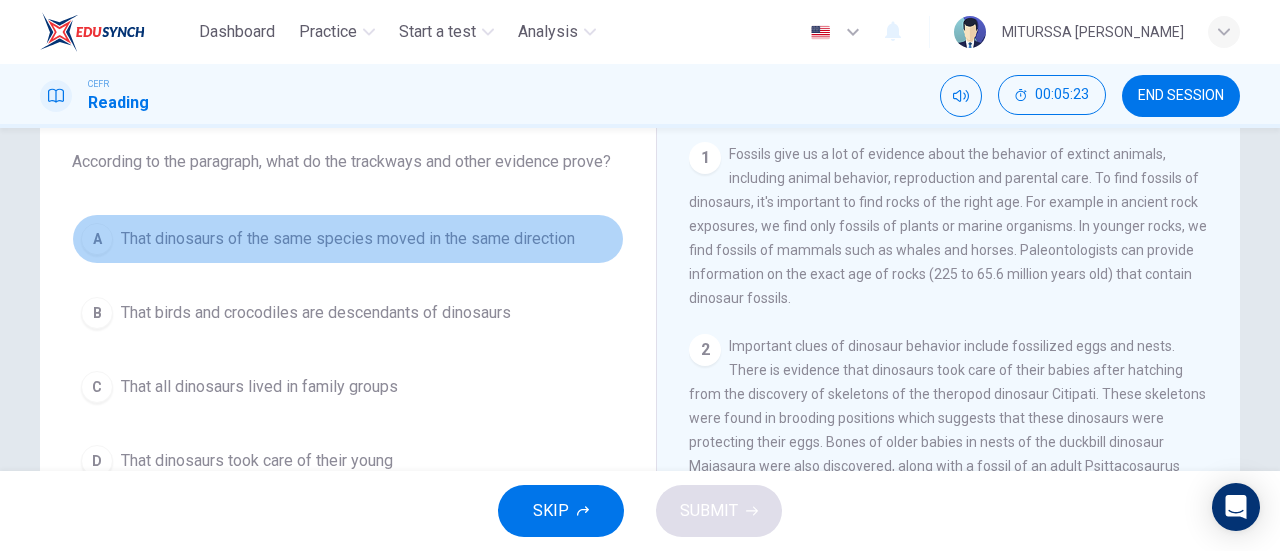 click on "That dinosaurs of the same species moved in the same direction" at bounding box center (348, 239) 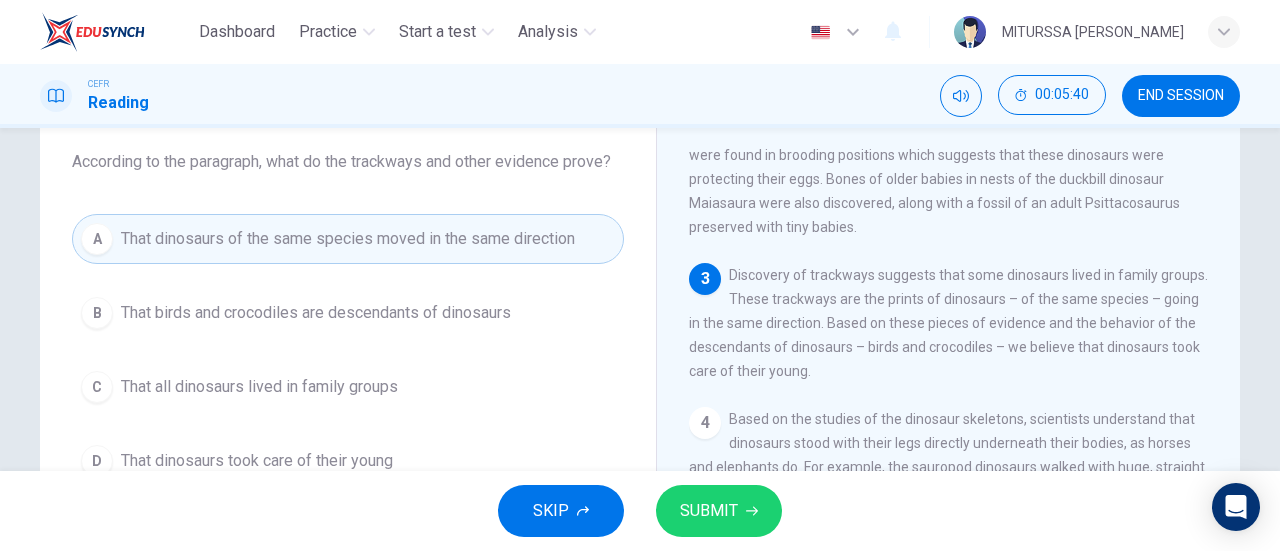 scroll, scrollTop: 265, scrollLeft: 0, axis: vertical 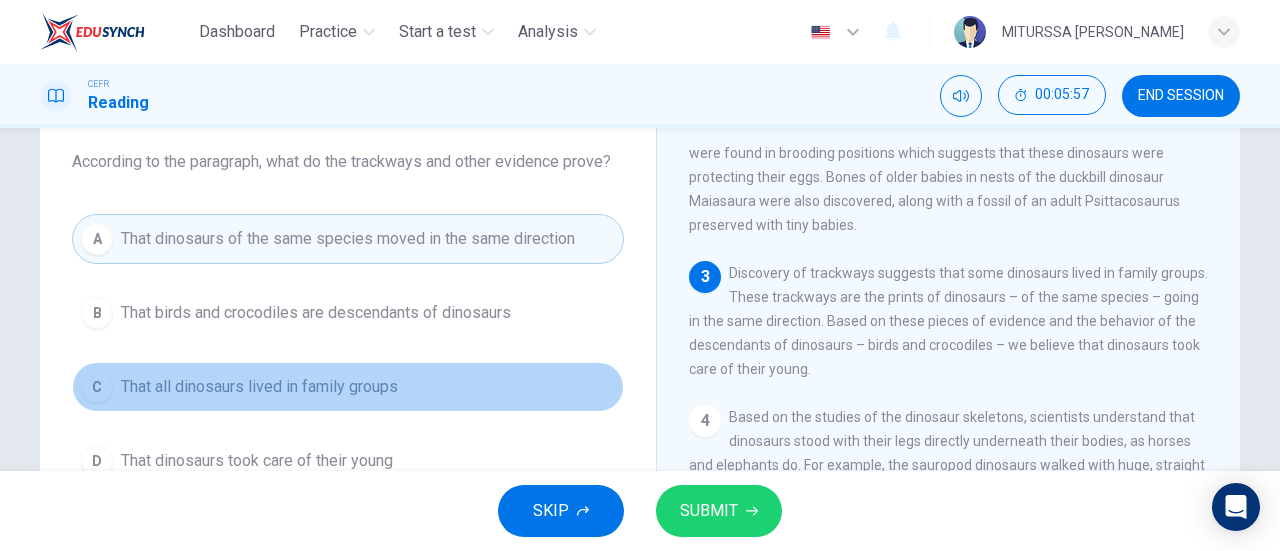 click on "C That all dinosaurs lived in family groups" at bounding box center [348, 387] 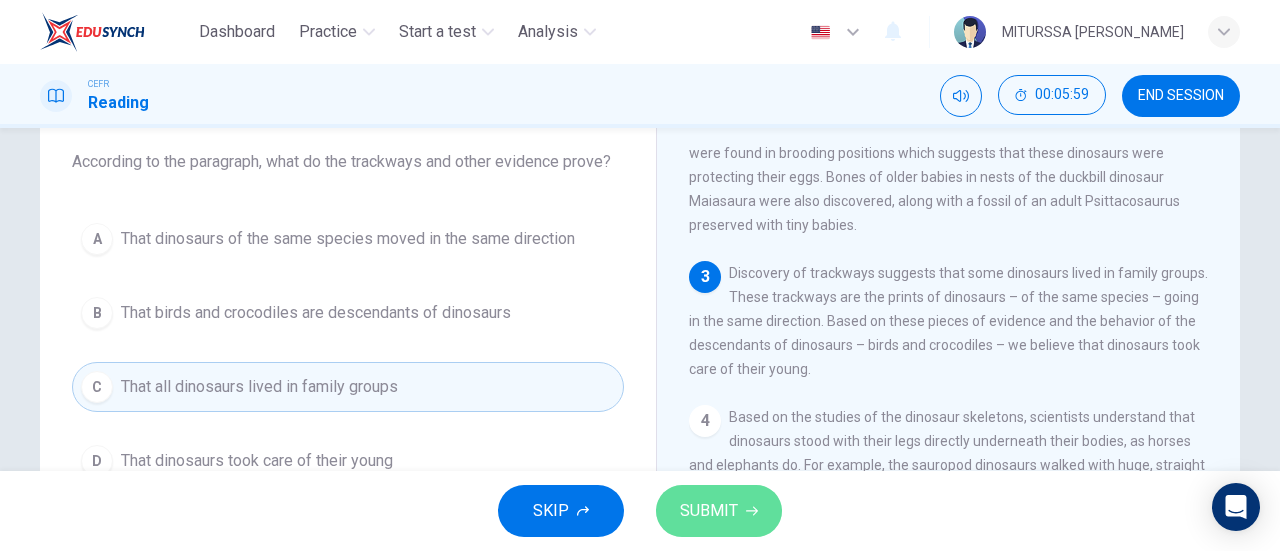 click on "SUBMIT" at bounding box center (709, 511) 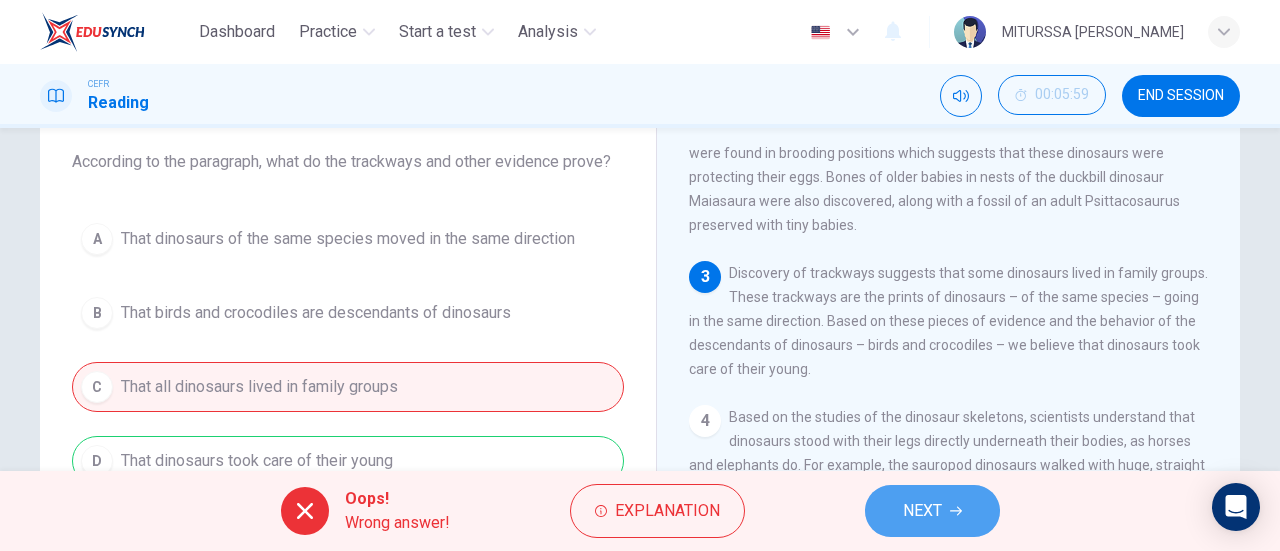 click on "NEXT" at bounding box center [922, 511] 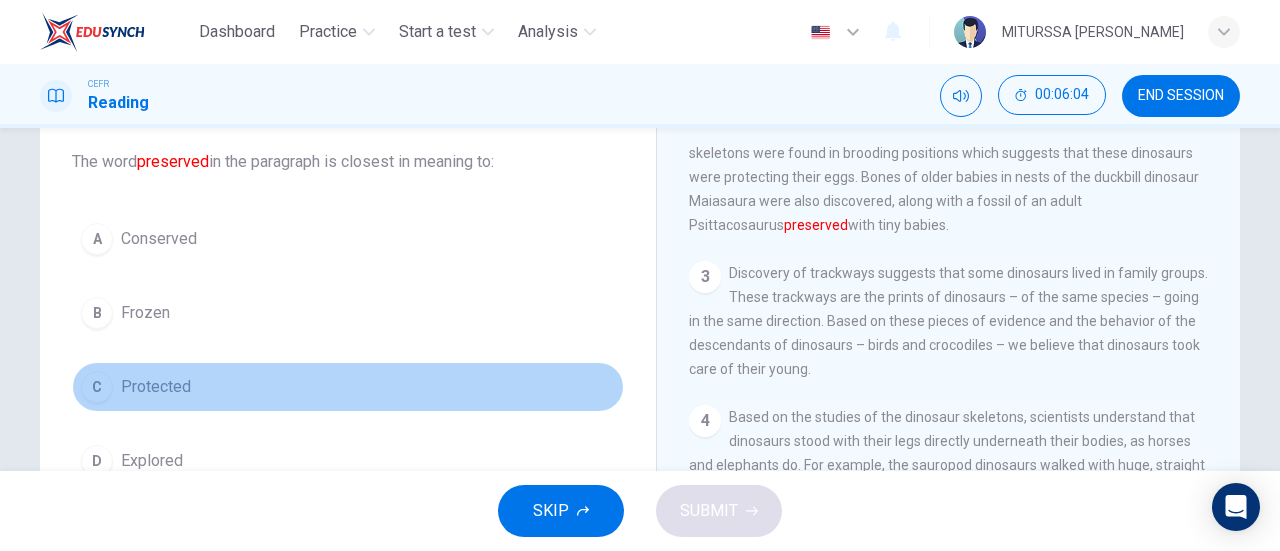 click on "Protected" at bounding box center (156, 387) 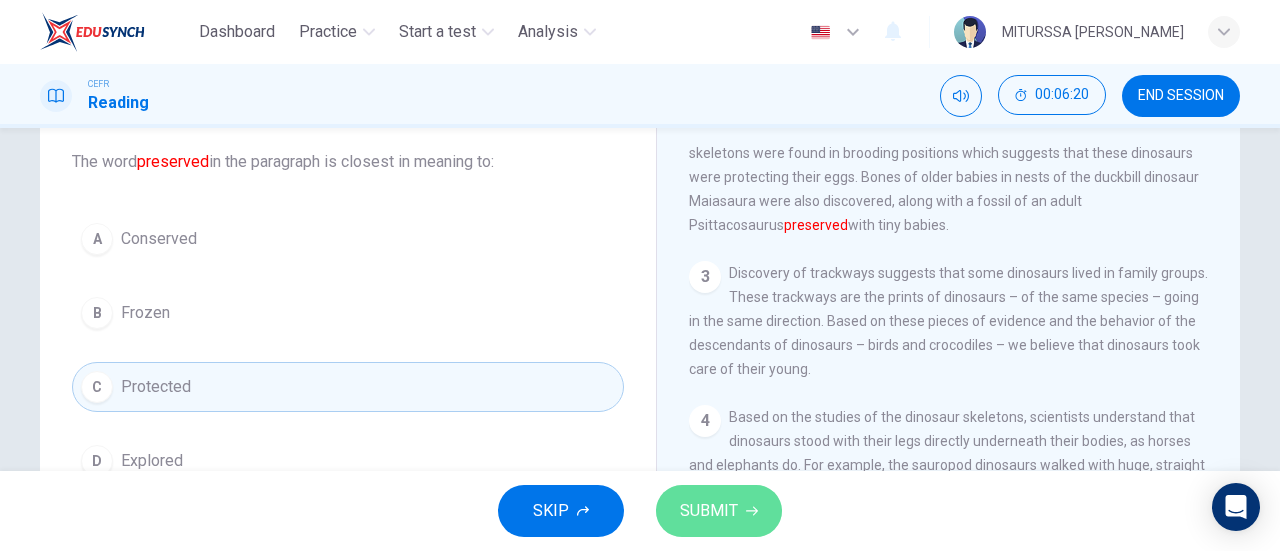 click on "SUBMIT" at bounding box center [719, 511] 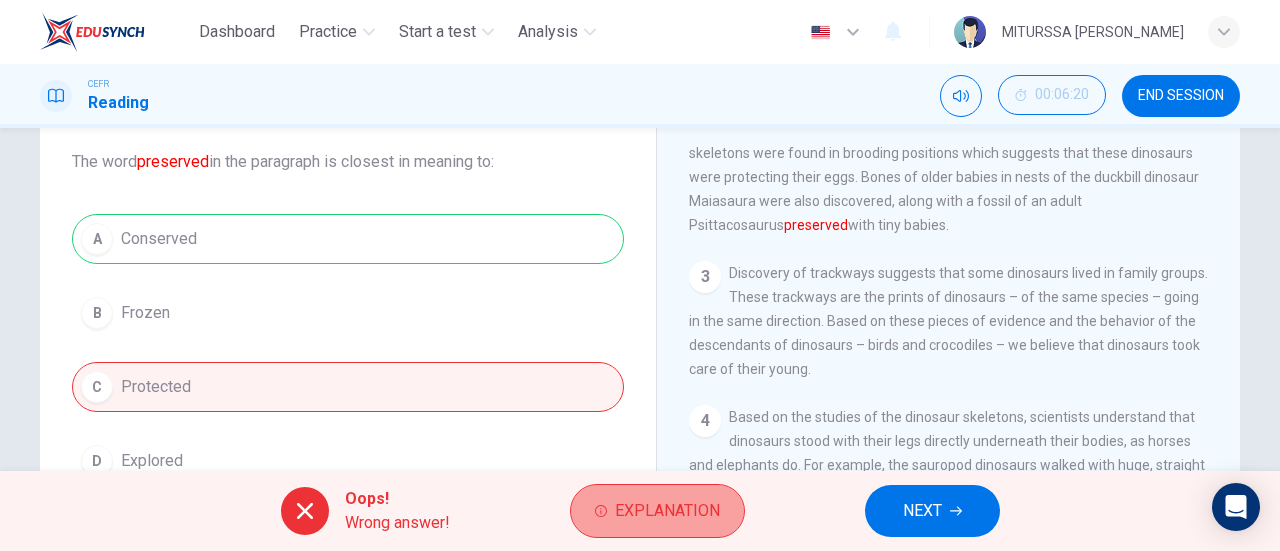 click on "Explanation" at bounding box center (667, 511) 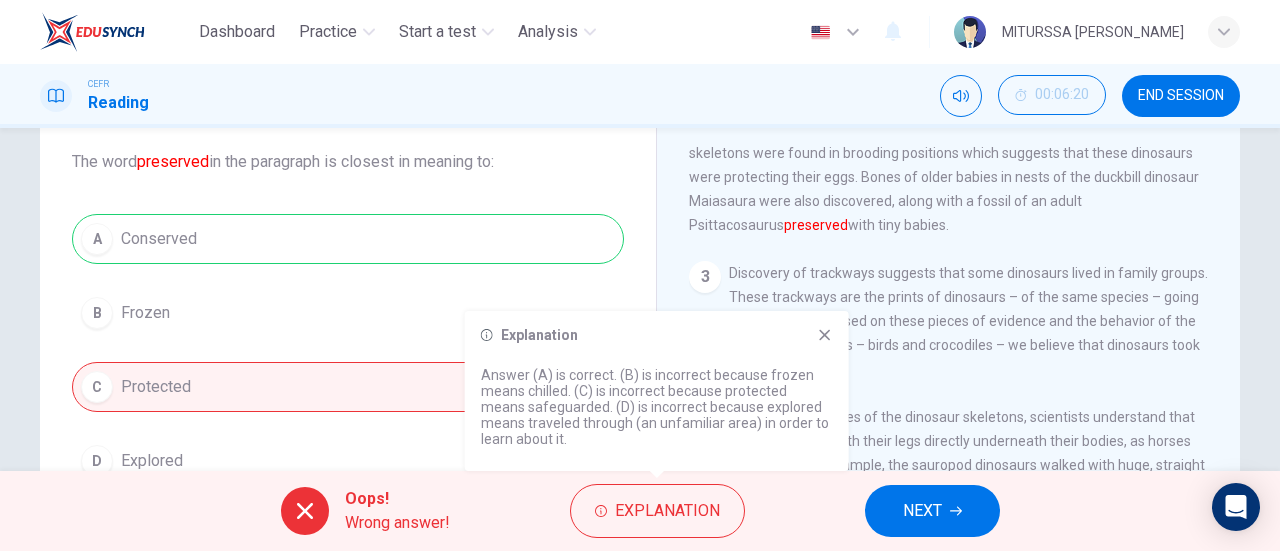 click on "Explanation" at bounding box center [657, 335] 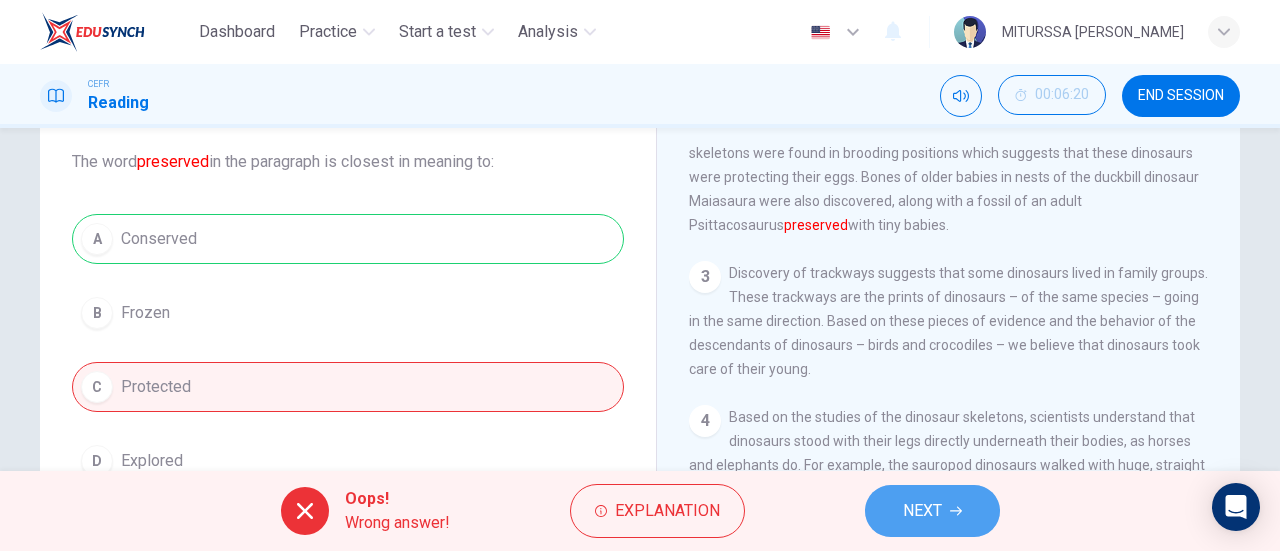 click on "NEXT" at bounding box center [932, 511] 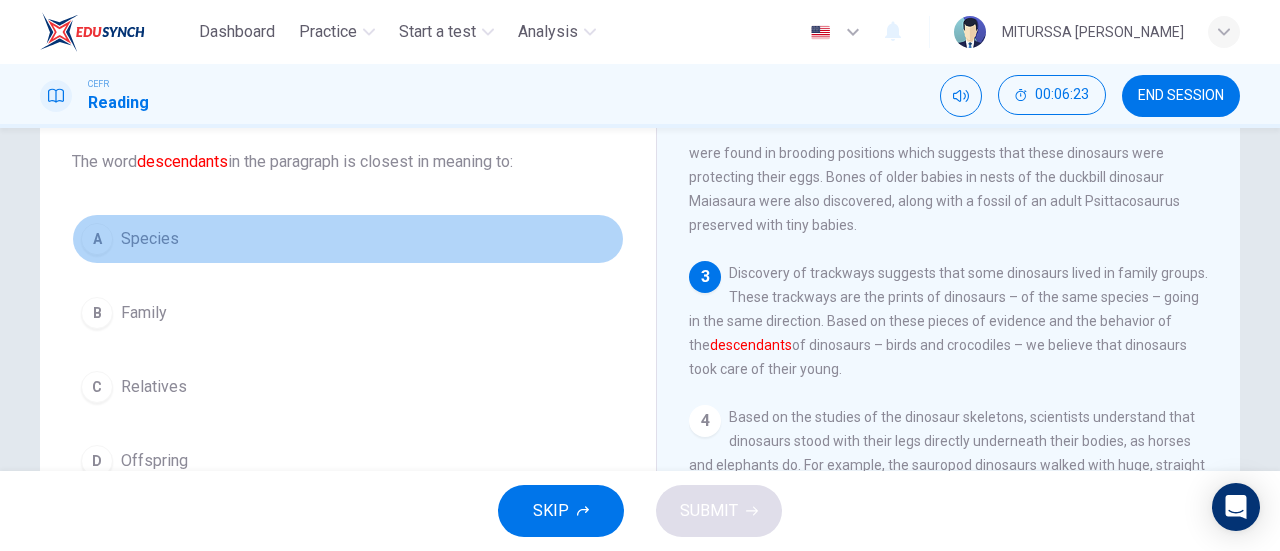 click on "Species" at bounding box center (150, 239) 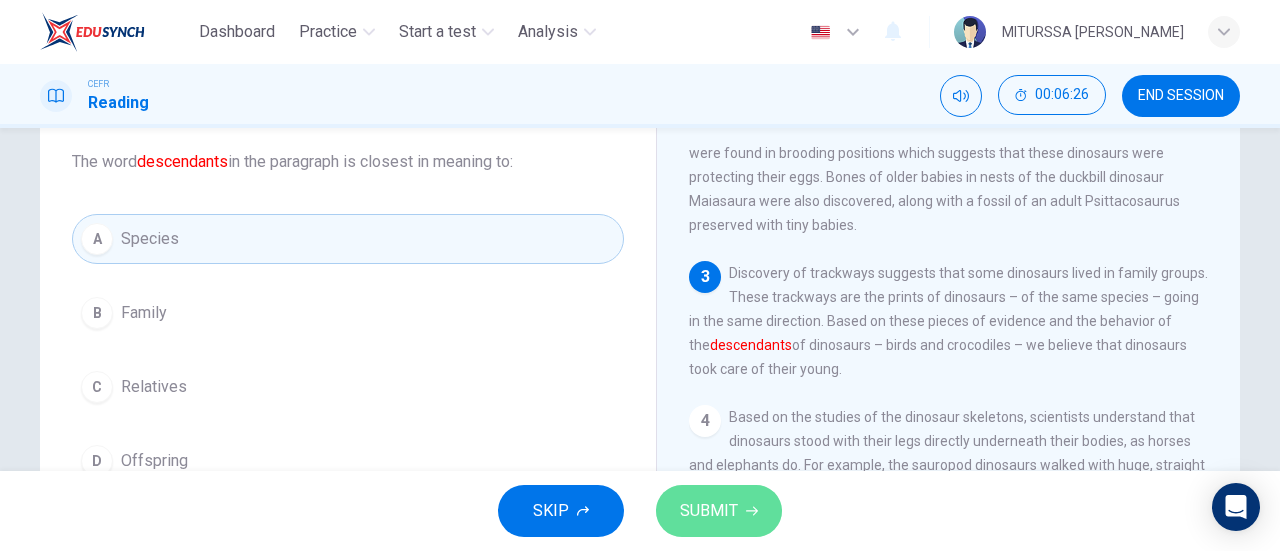 click on "SUBMIT" at bounding box center (709, 511) 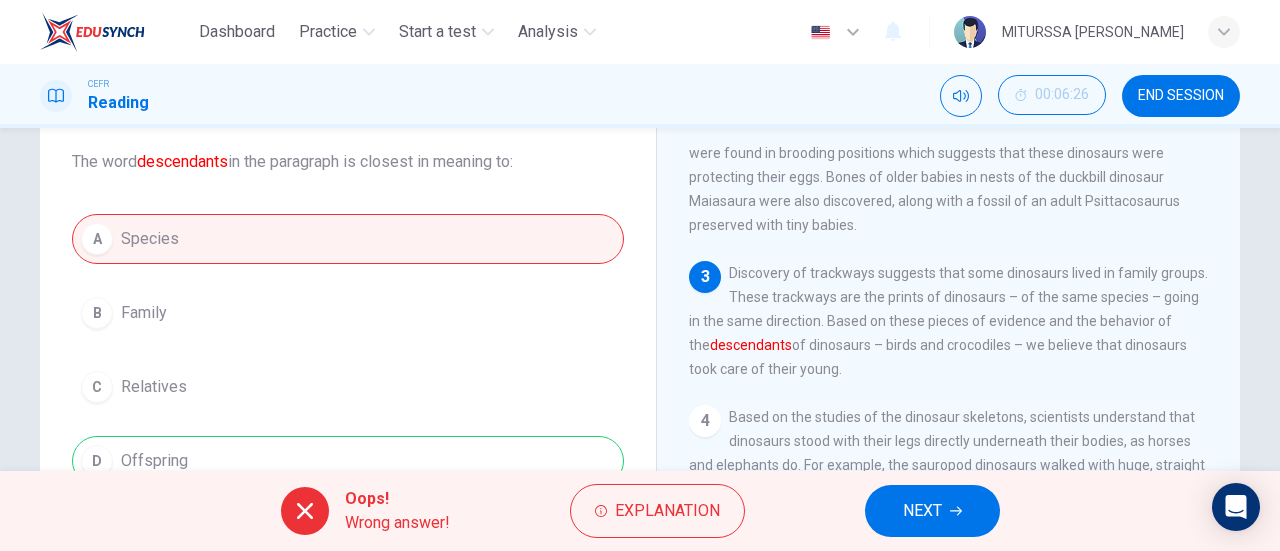 click on "A Species B Family C Relatives D Offspring" at bounding box center (348, 350) 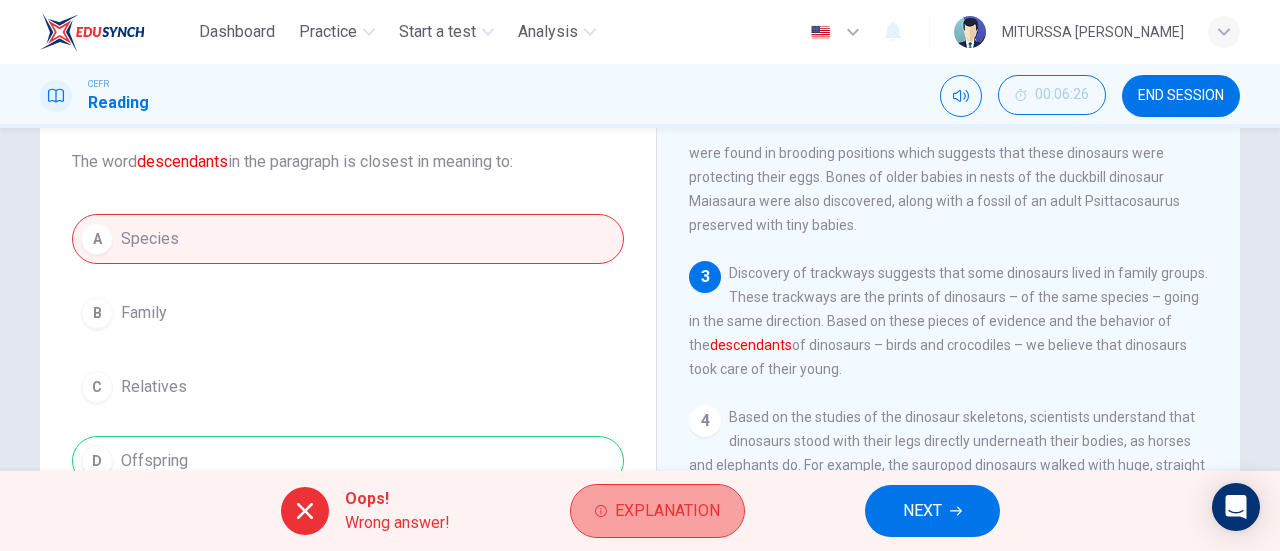 click on "Explanation" at bounding box center [657, 511] 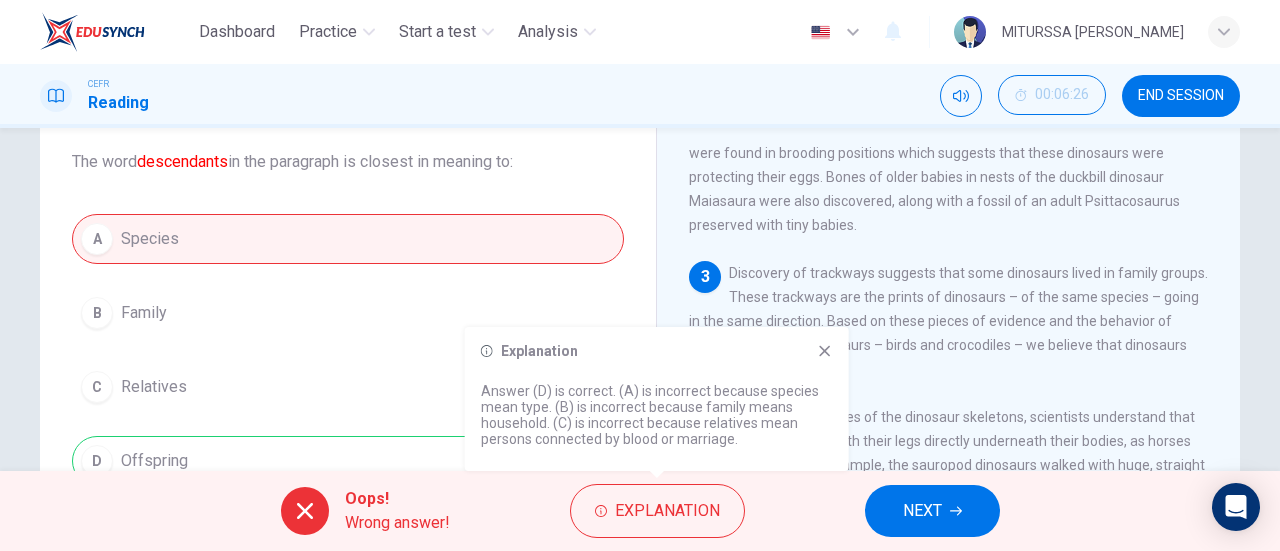 click 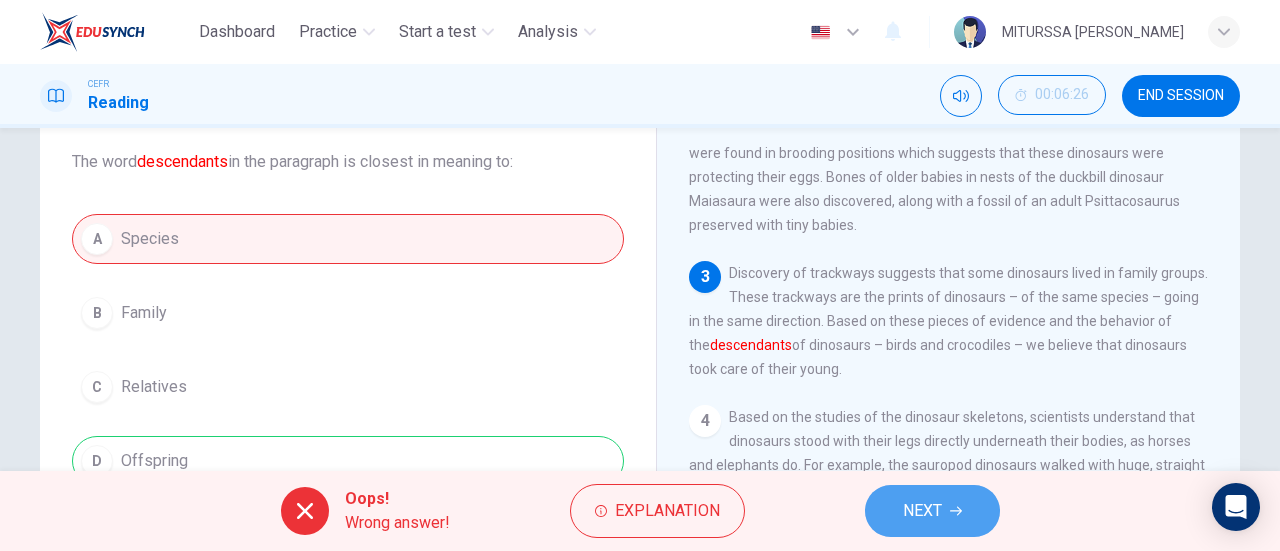 click on "NEXT" at bounding box center [922, 511] 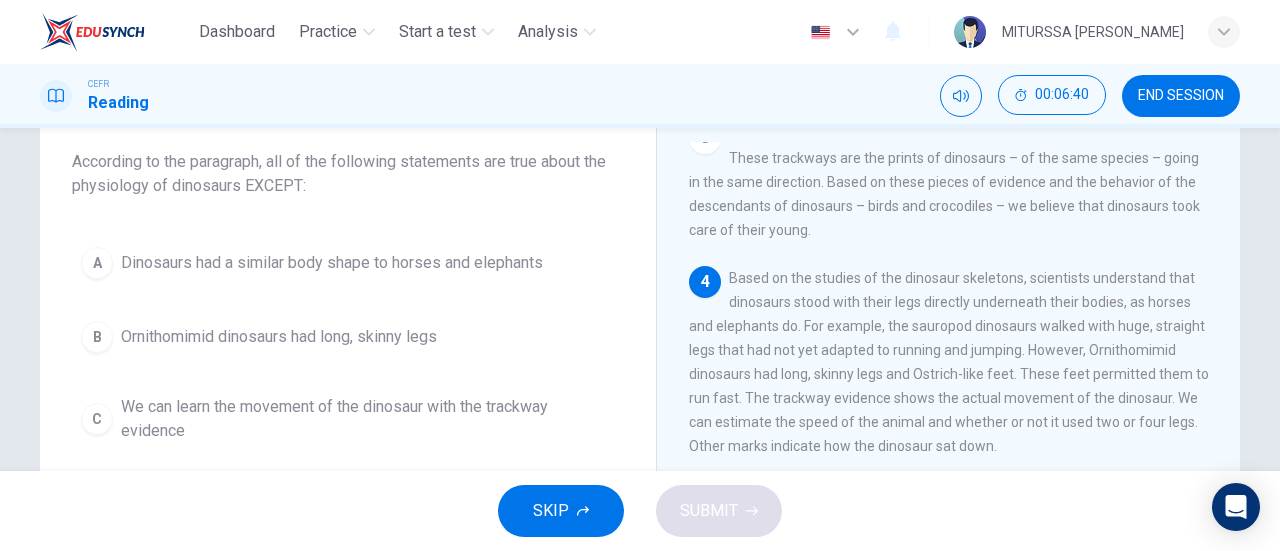 scroll, scrollTop: 406, scrollLeft: 0, axis: vertical 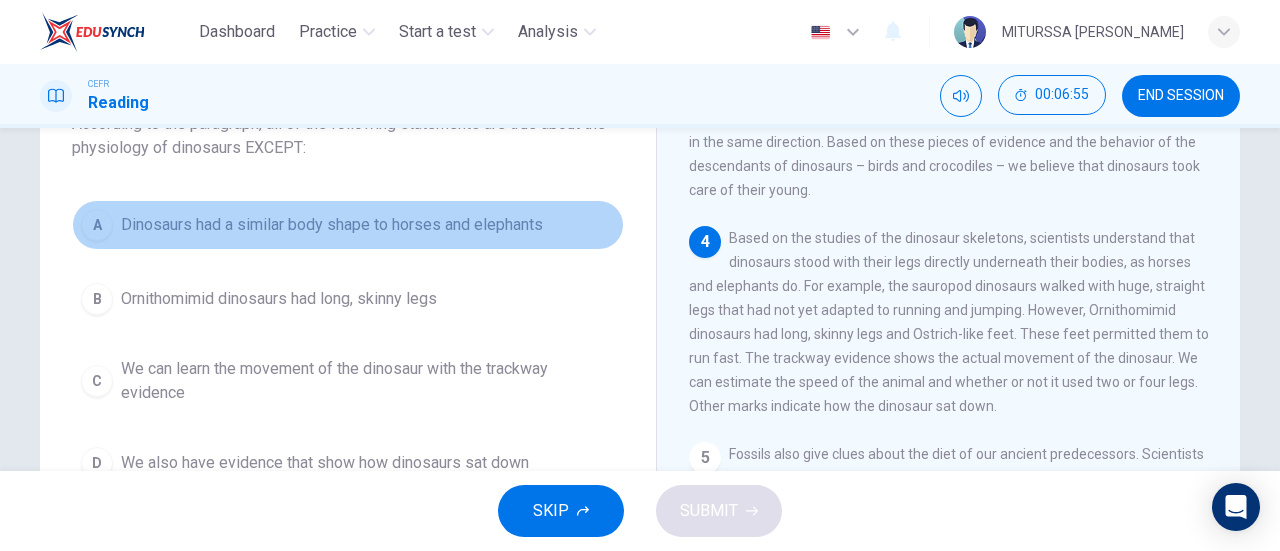 click on "Dinosaurs had a similar body shape to horses and elephants" at bounding box center (332, 225) 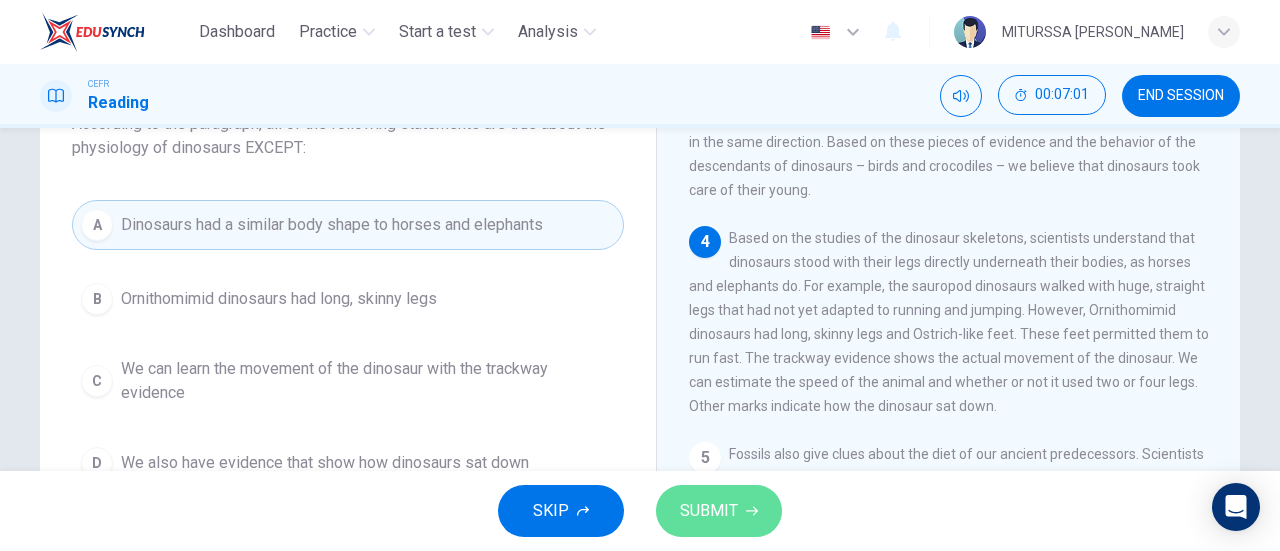 click on "SUBMIT" at bounding box center (709, 511) 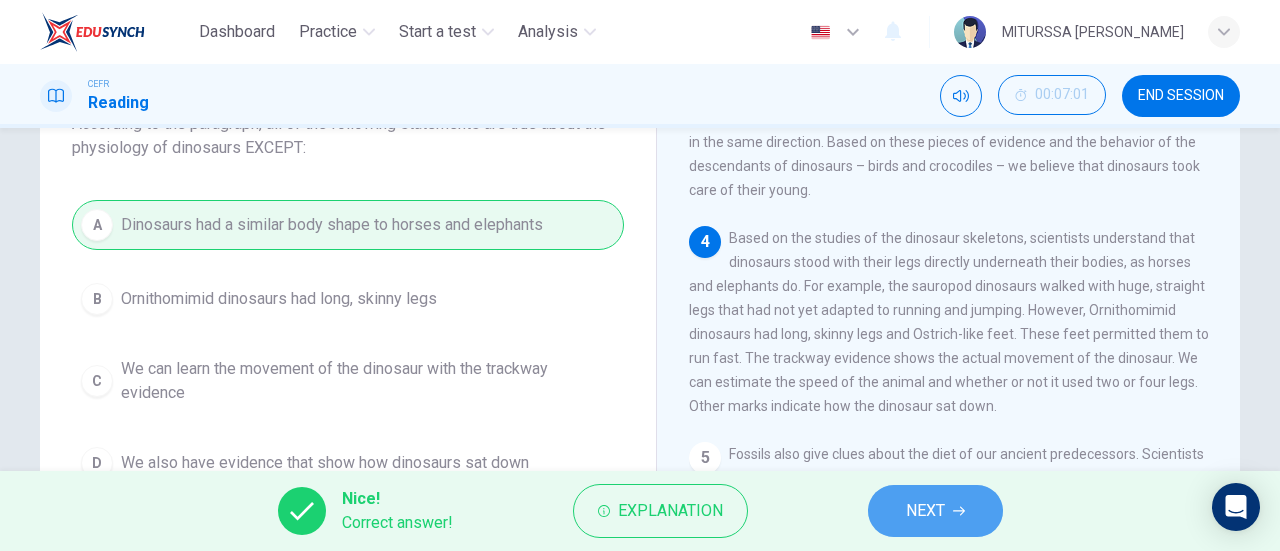 click on "NEXT" at bounding box center [935, 511] 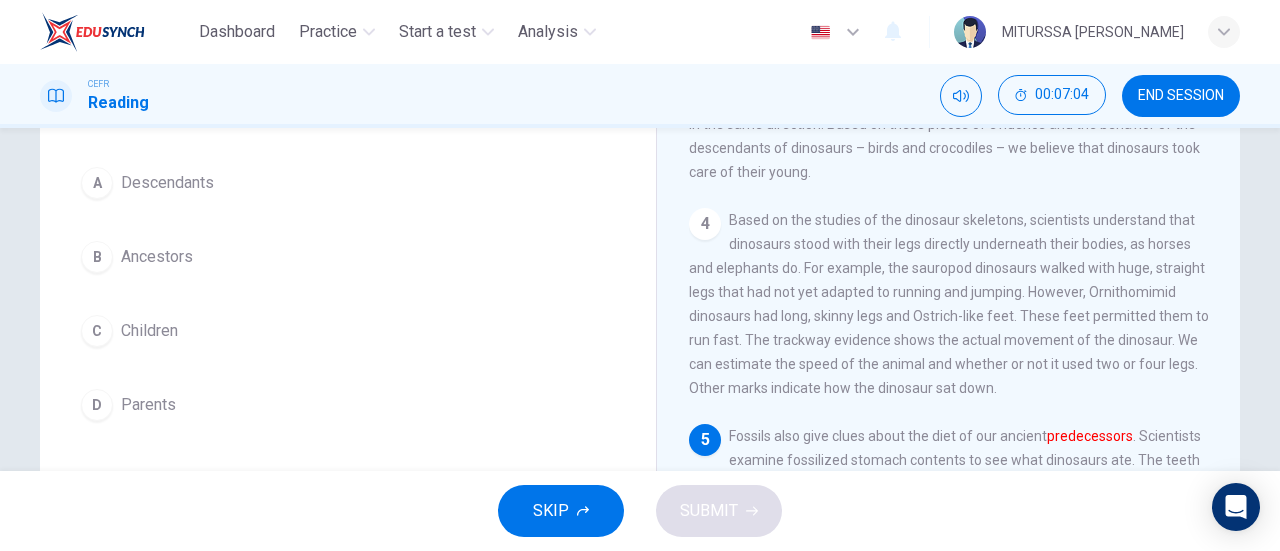 scroll, scrollTop: 198, scrollLeft: 0, axis: vertical 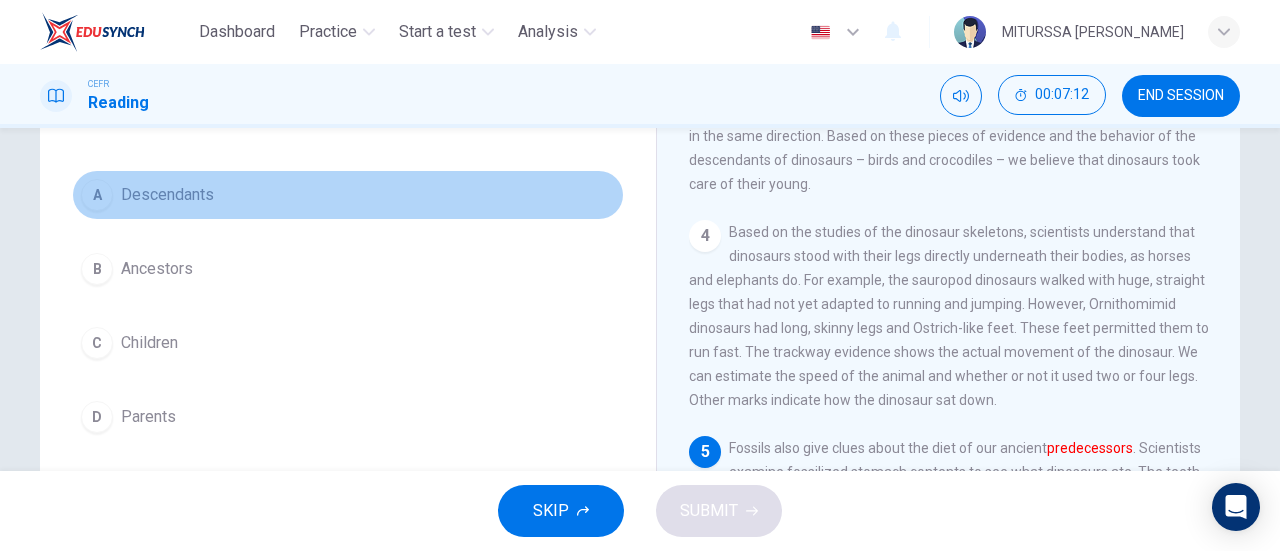 click on "Descendants" at bounding box center [167, 195] 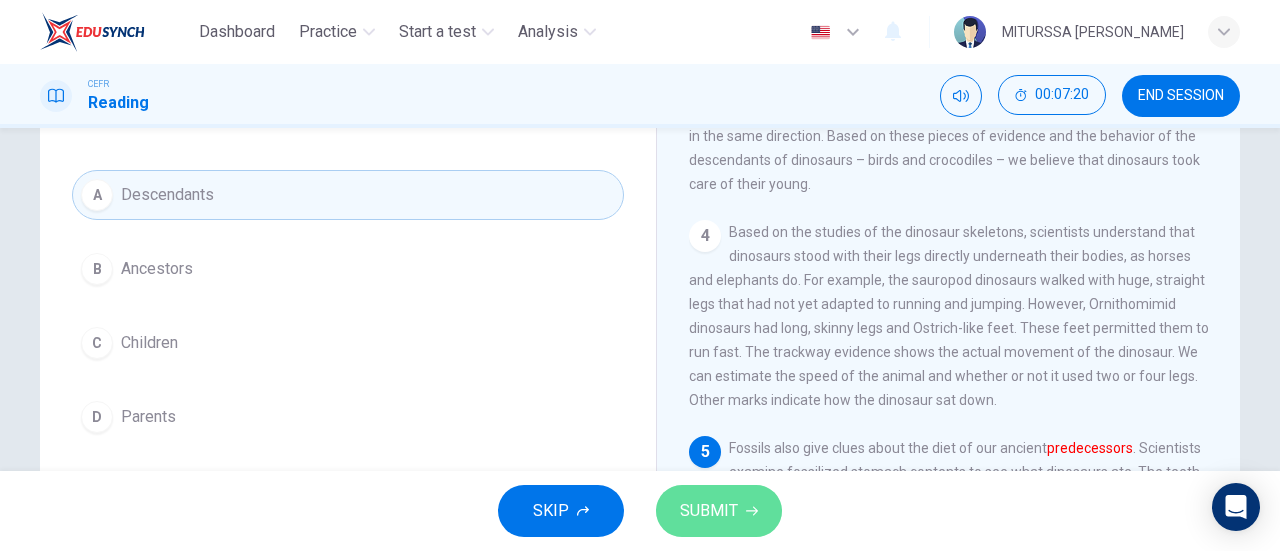 click 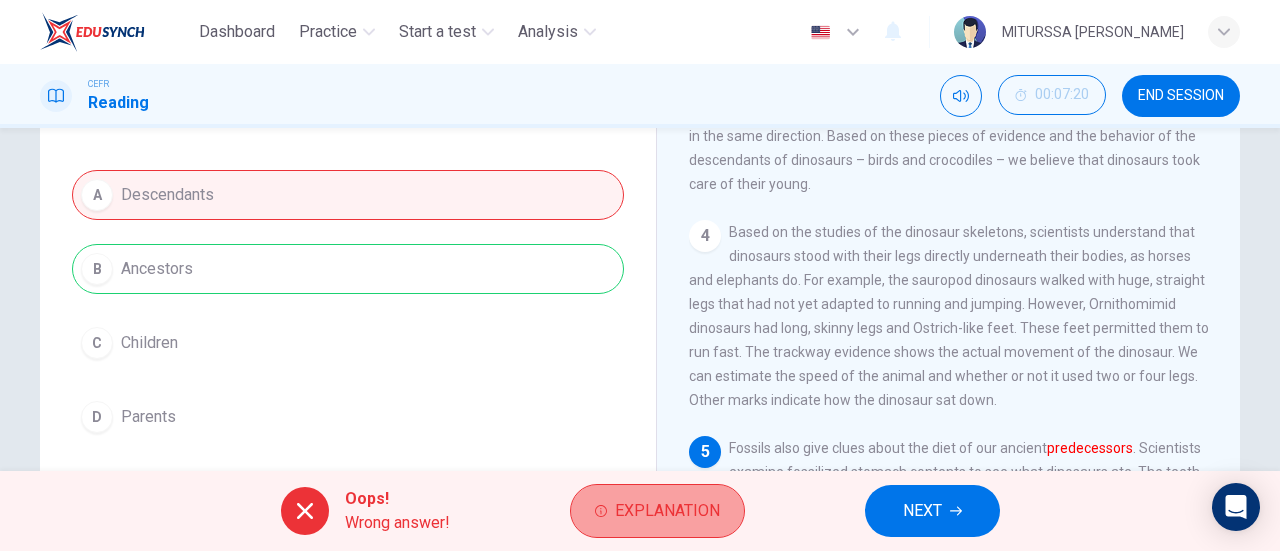 click on "Explanation" at bounding box center [667, 511] 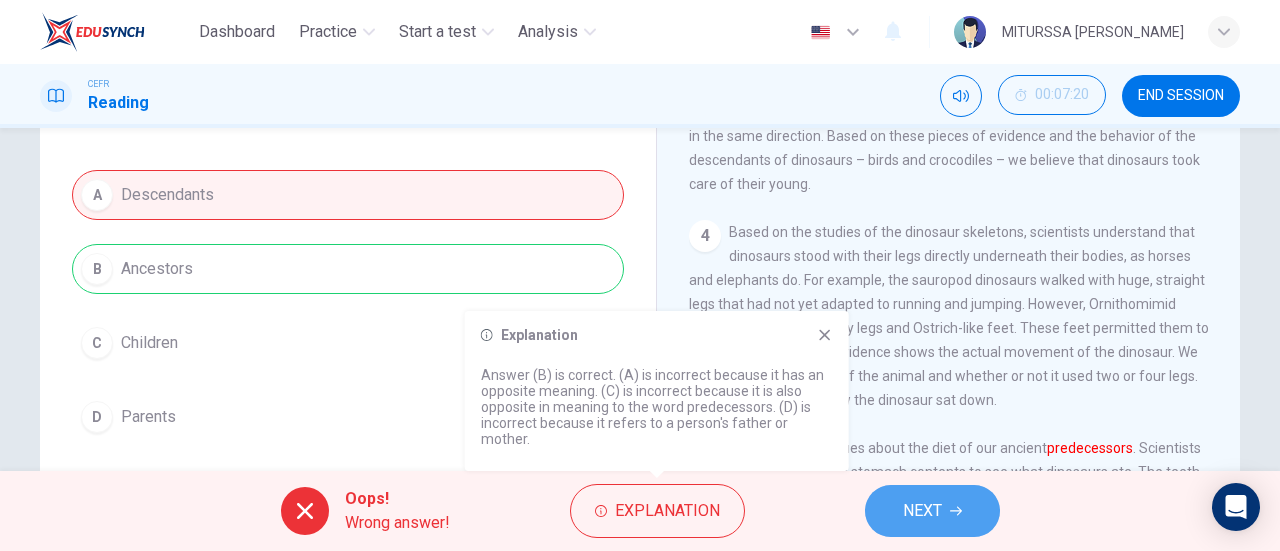 click on "NEXT" at bounding box center [922, 511] 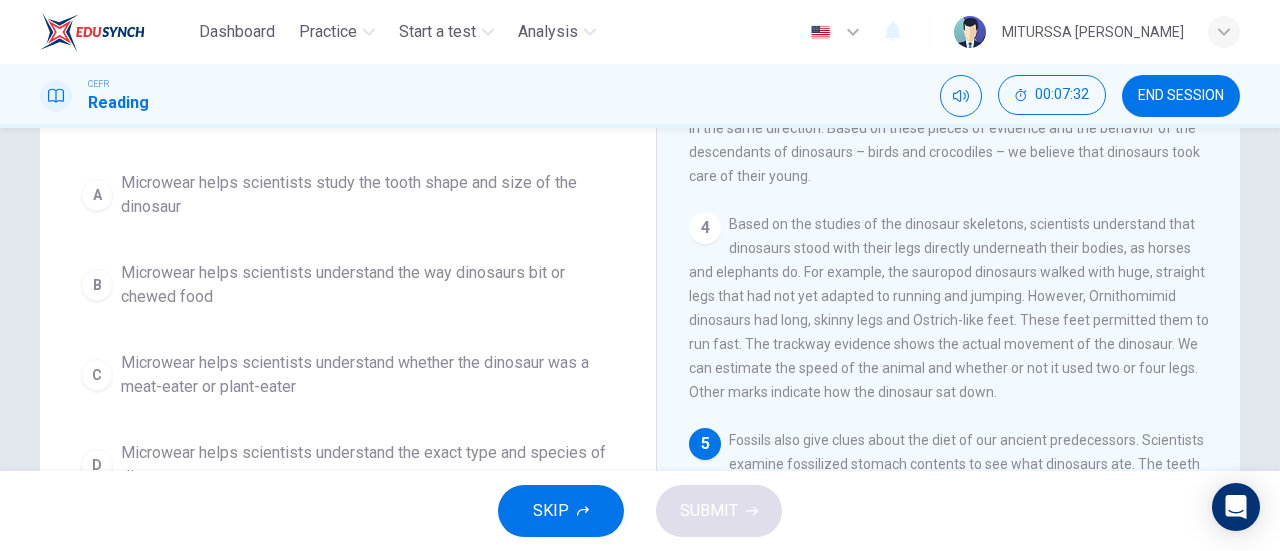 scroll, scrollTop: 167, scrollLeft: 0, axis: vertical 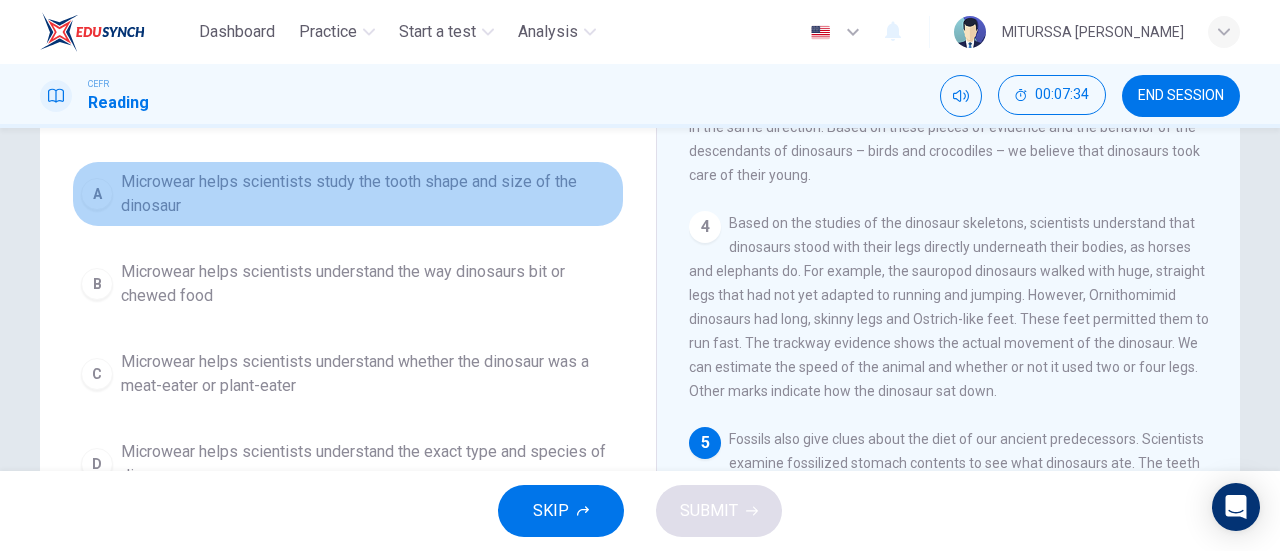 click on "Microwear helps scientists study the tooth shape and size of the dinosaur" at bounding box center [368, 194] 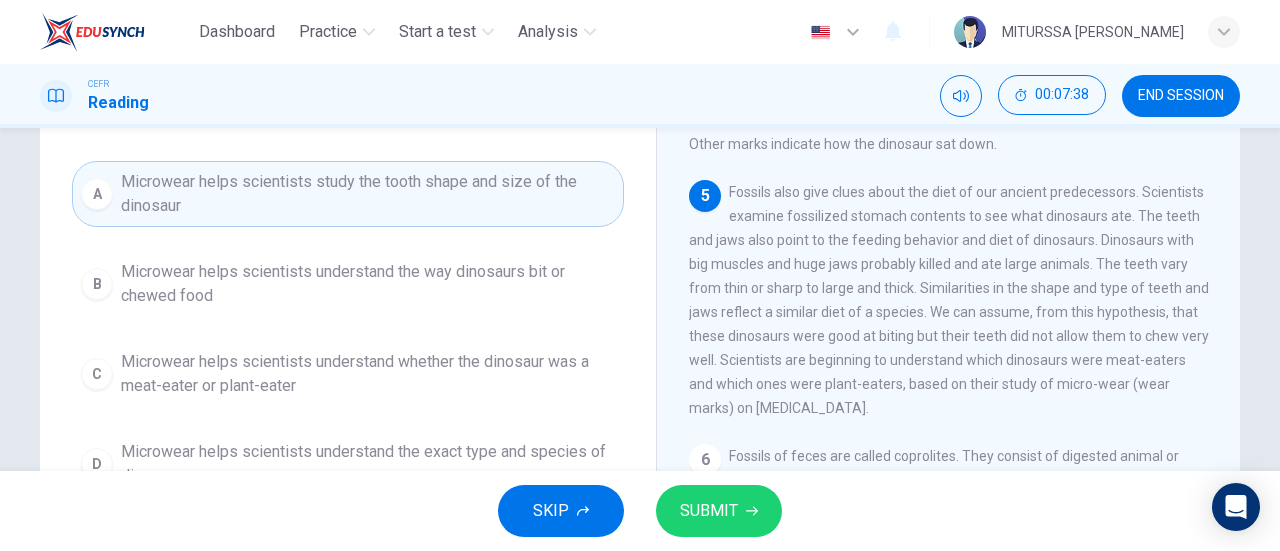 scroll, scrollTop: 654, scrollLeft: 0, axis: vertical 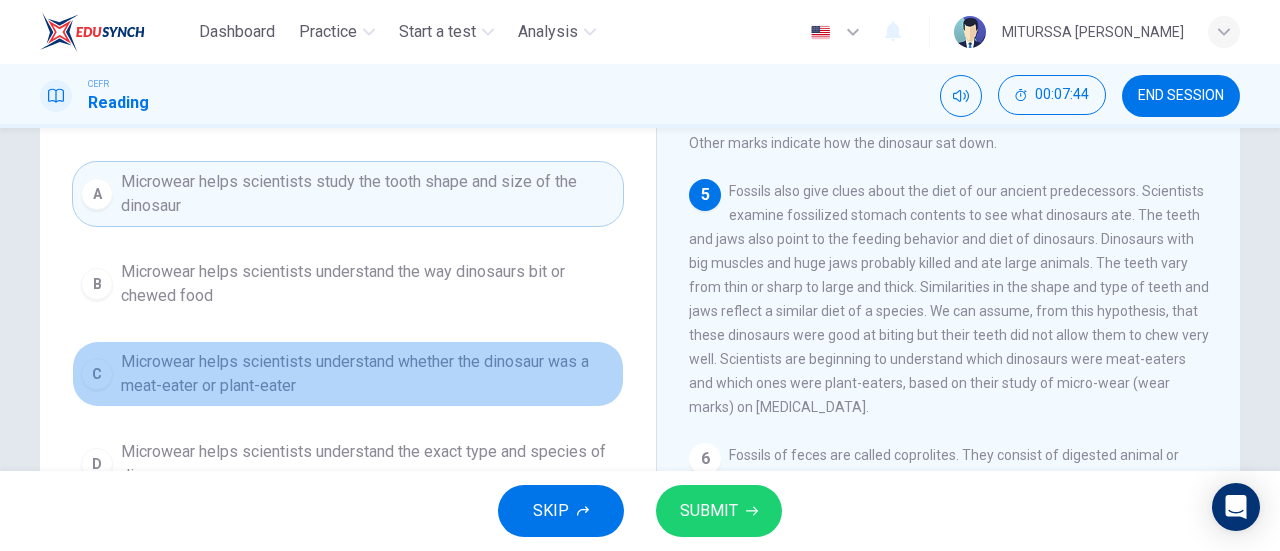 click on "Microwear helps scientists understand whether the dinosaur was a meat-eater or plant-eater" at bounding box center [368, 374] 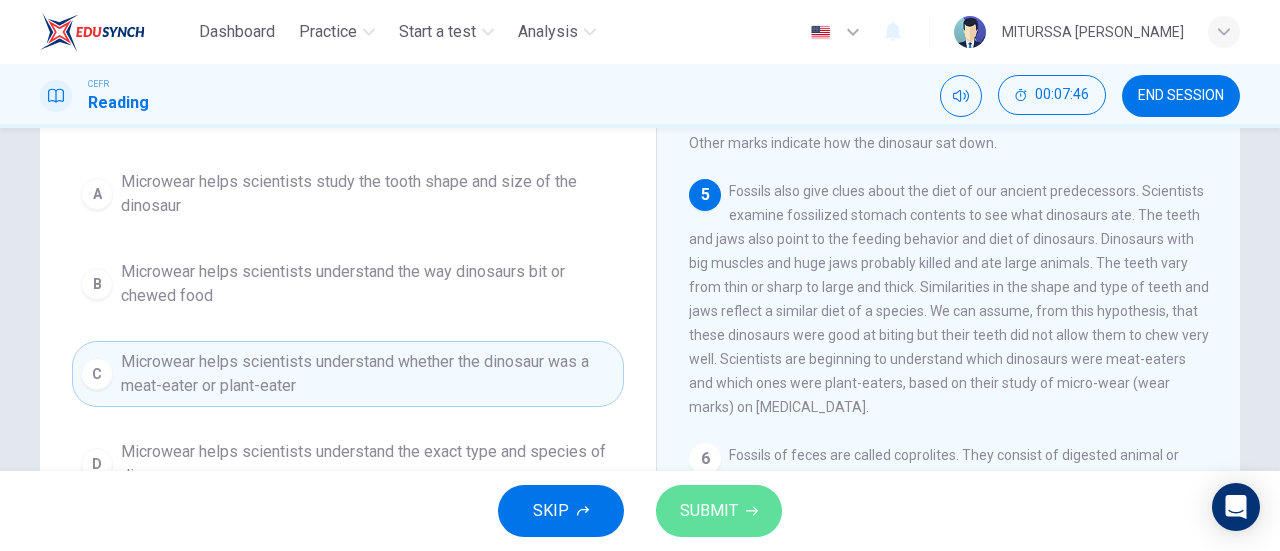 click on "SUBMIT" at bounding box center (709, 511) 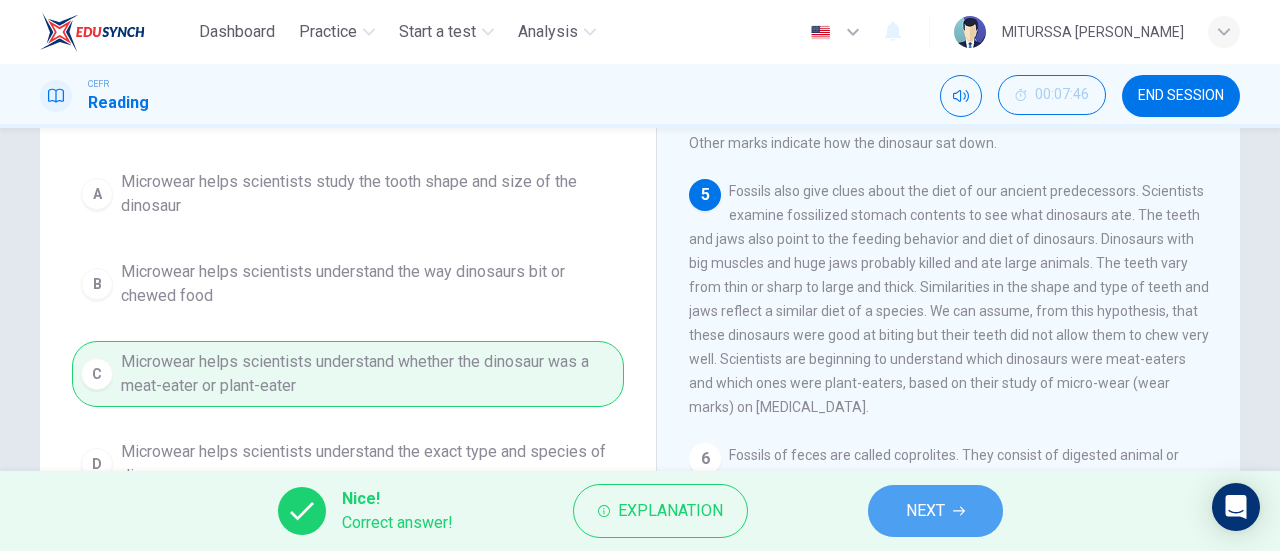 click on "NEXT" at bounding box center (935, 511) 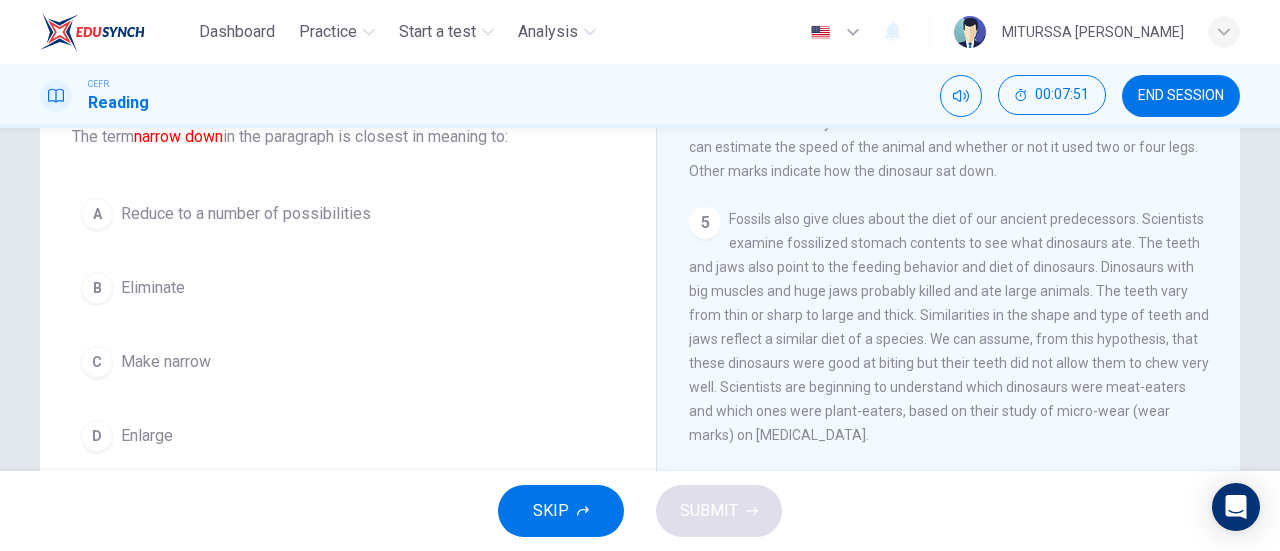 scroll, scrollTop: 142, scrollLeft: 0, axis: vertical 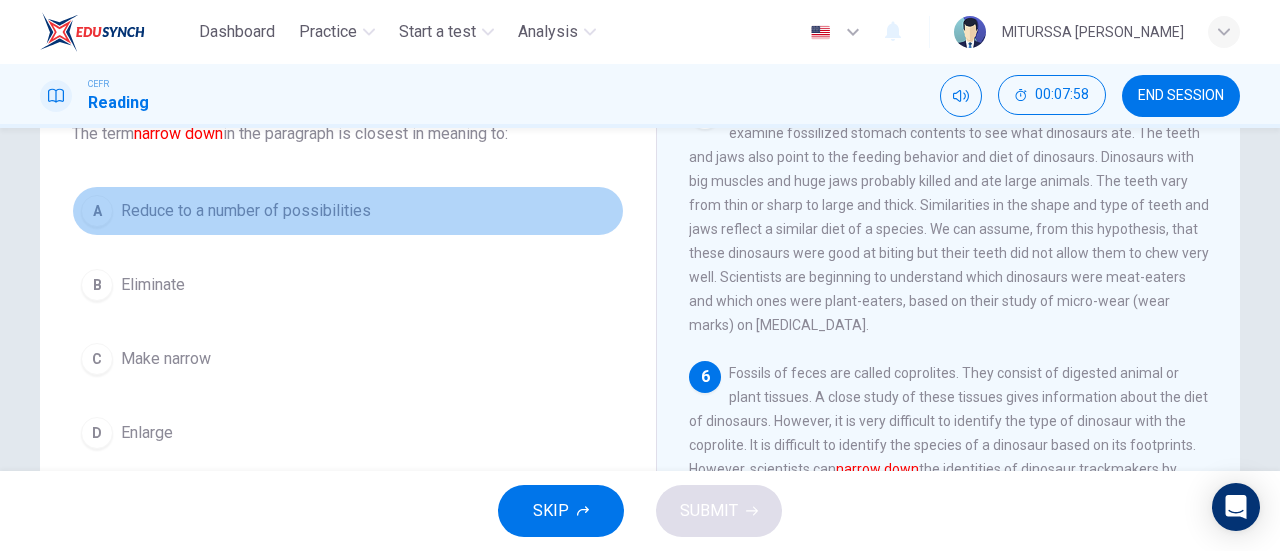 click on "Reduce to a number of possibilities" at bounding box center (246, 211) 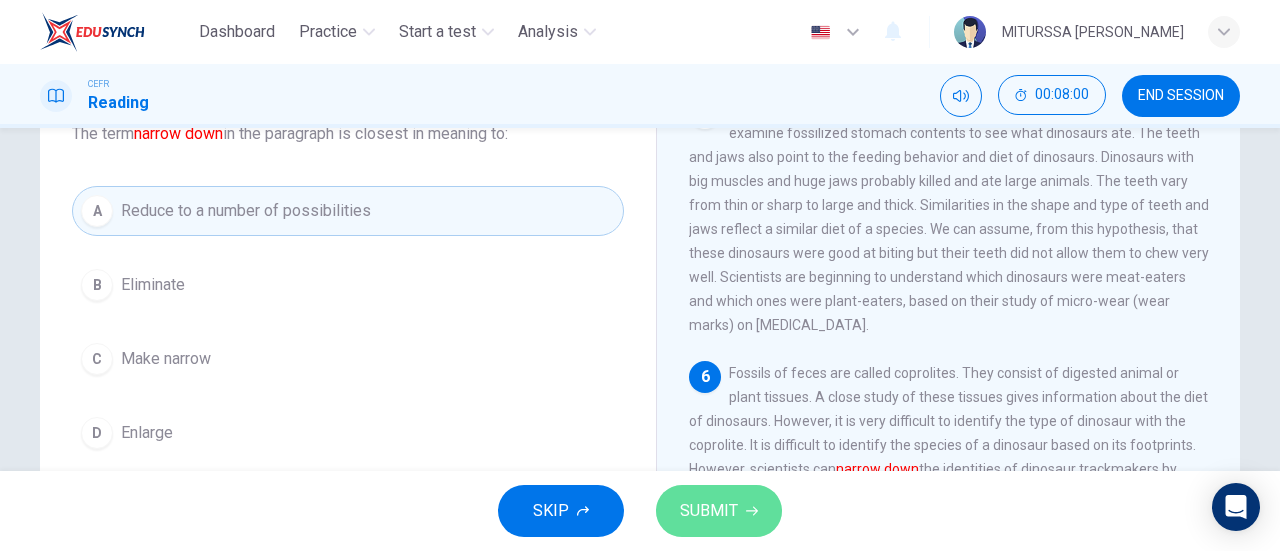 click on "SUBMIT" at bounding box center (709, 511) 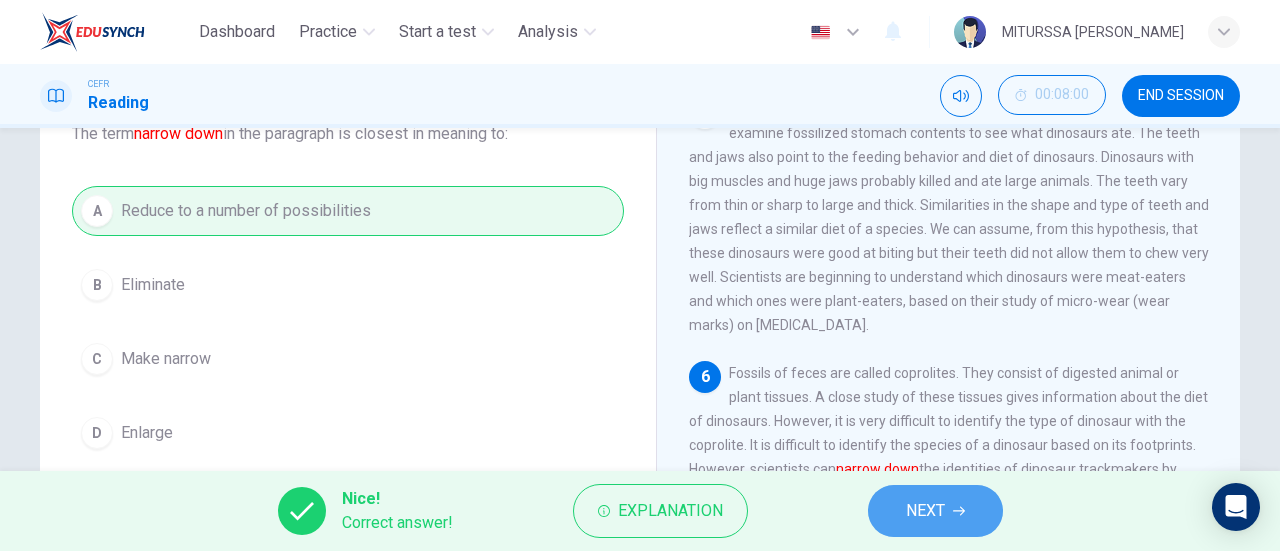 click on "NEXT" at bounding box center [925, 511] 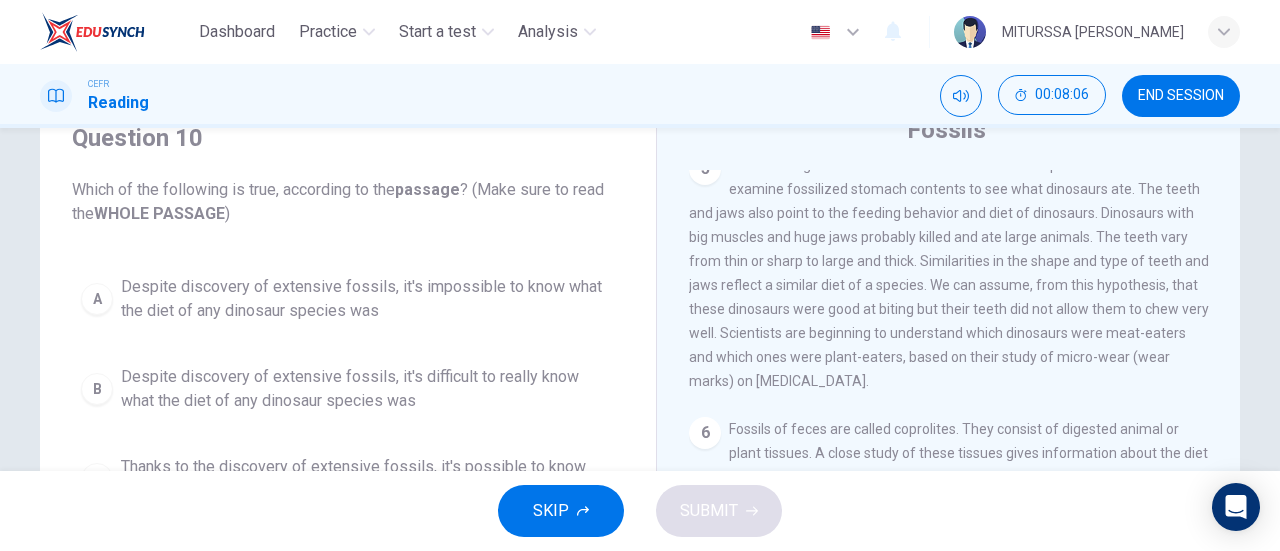 scroll, scrollTop: 91, scrollLeft: 0, axis: vertical 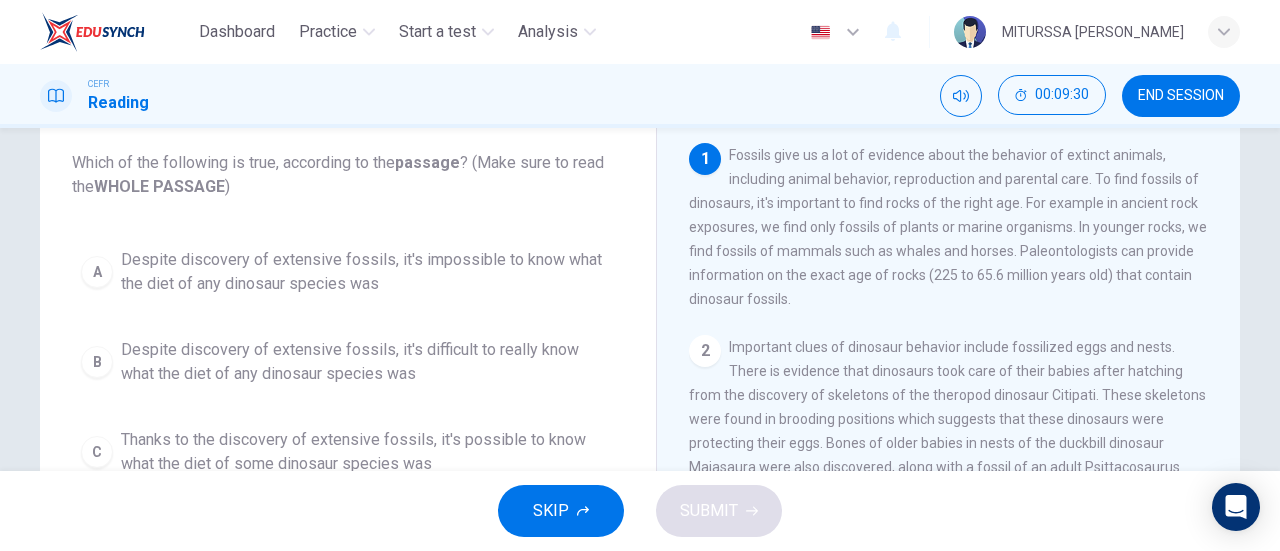 click on "Fossils 1 Fossils give us a lot of evidence about the behavior of extinct animals, including animal behavior, reproduction and parental care.  To find fossils of dinosaurs, it's important to find rocks of the right age. For example in ancient rock exposures, we find only fossils of plants or marine organisms. In younger rocks, we find fossils of mammals such as whales and horses. Paleontologists can provide information on the exact age of rocks (225 to 65.6 million years old) that contain dinosaur fossils. 2 Important clues of dinosaur behavior include fossilized eggs and nests. There is evidence that dinosaurs took care of their babies after hatching from the discovery of skeletons of the theropod dinosaur Citipati. These skeletons were found in brooding positions which suggests that these dinosaurs were protecting their eggs. Bones of older babies in nests of the duckbill dinosaur Maiasaura were also discovered, along with a fossil of an adult Psittacosaurus preserved with tiny babies. 3 4 5 6 7" at bounding box center [948, 418] 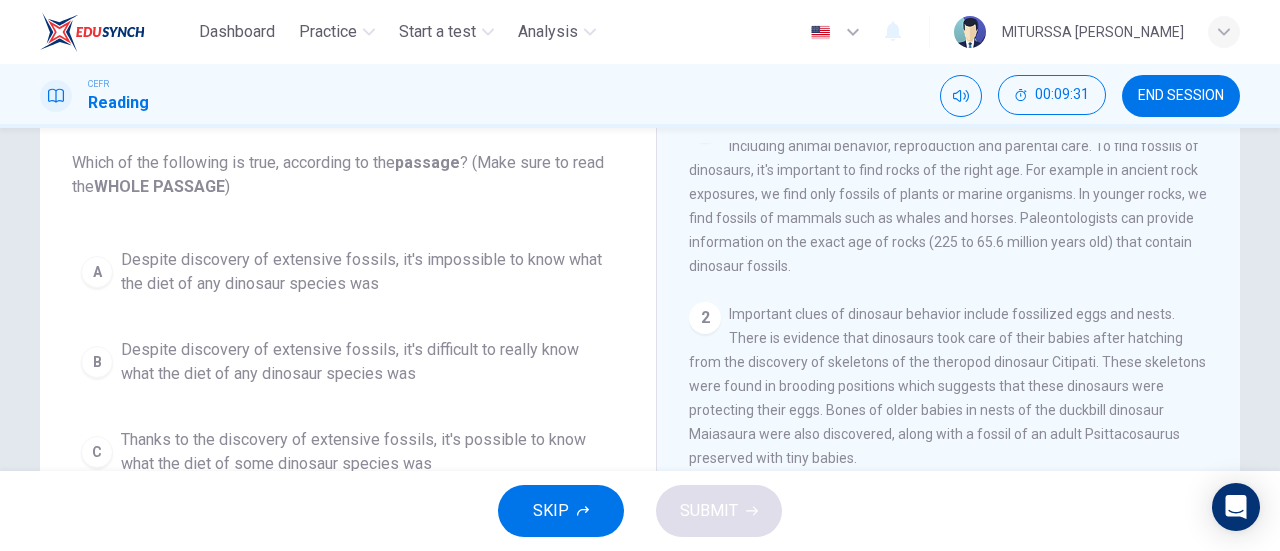 scroll, scrollTop: 32, scrollLeft: 0, axis: vertical 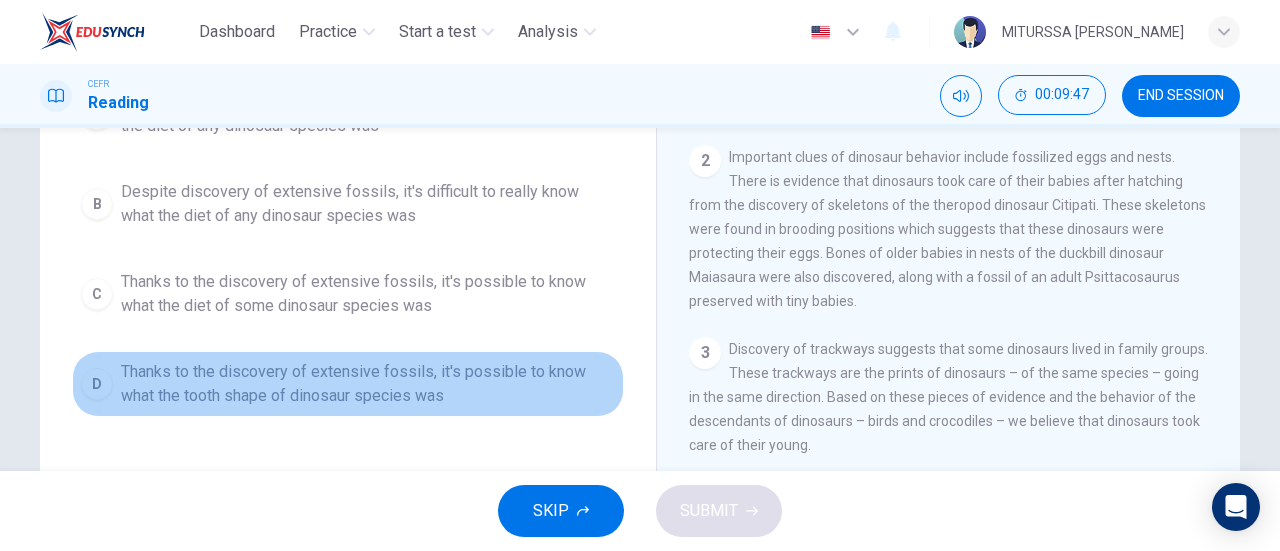 click on "Thanks to the discovery of extensive fossils, it's possible to know what the tooth shape of dinosaur species was" at bounding box center [368, 384] 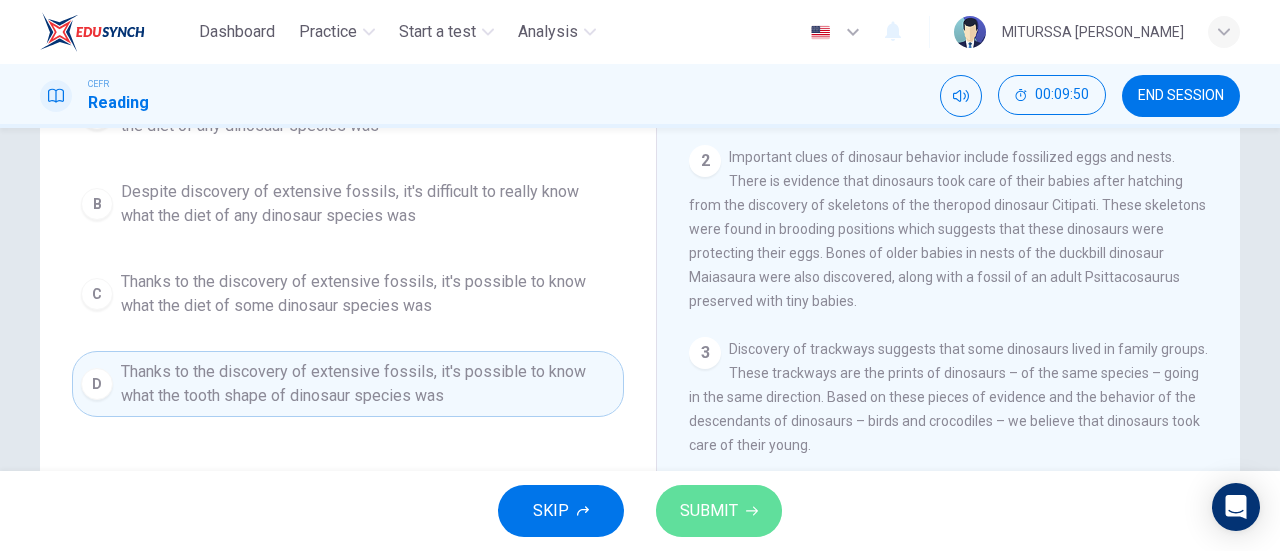 click on "SUBMIT" at bounding box center [709, 511] 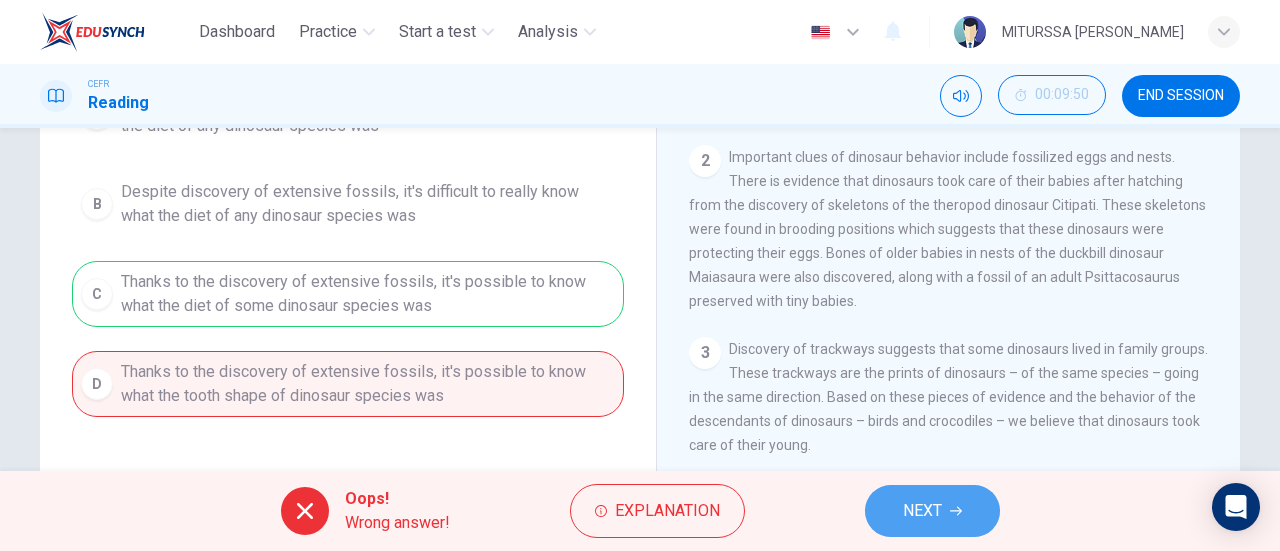 click on "NEXT" at bounding box center [932, 511] 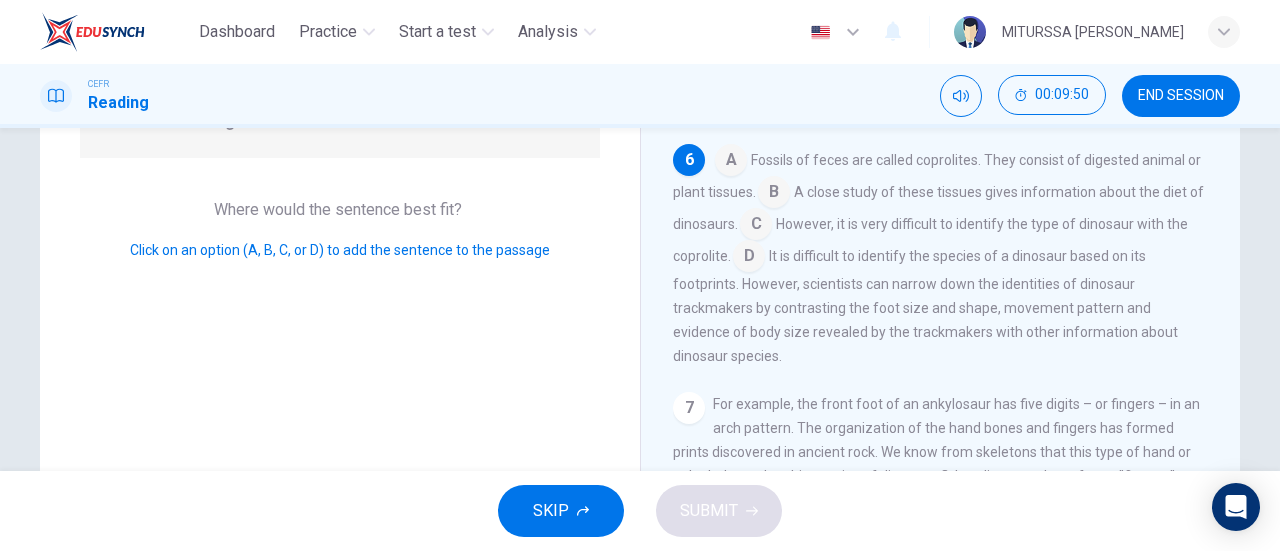 scroll, scrollTop: 852, scrollLeft: 0, axis: vertical 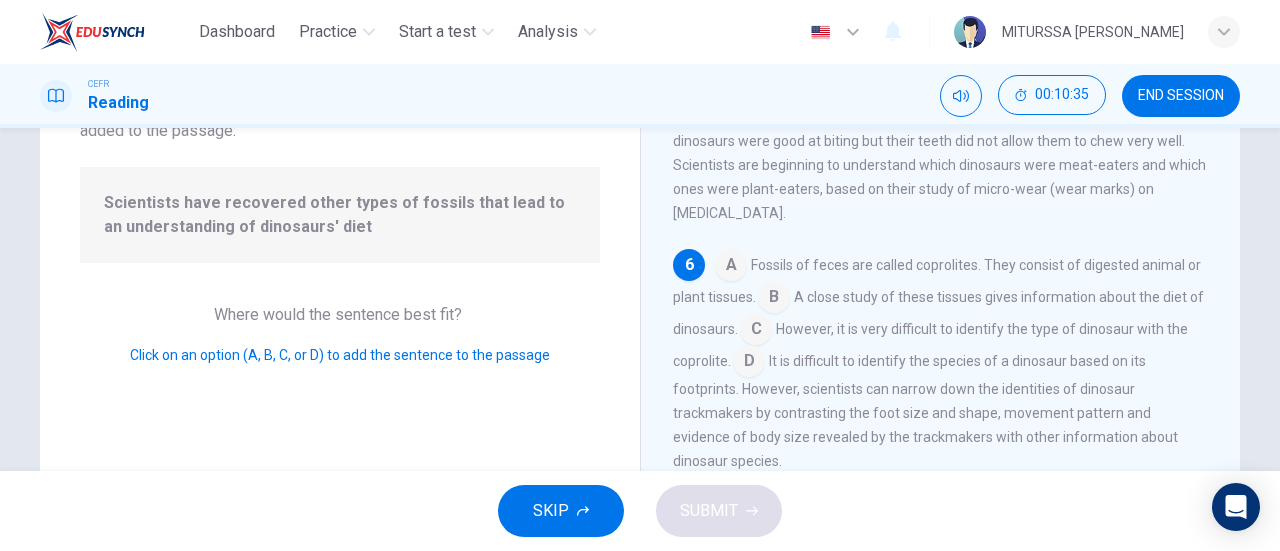 click at bounding box center (774, 299) 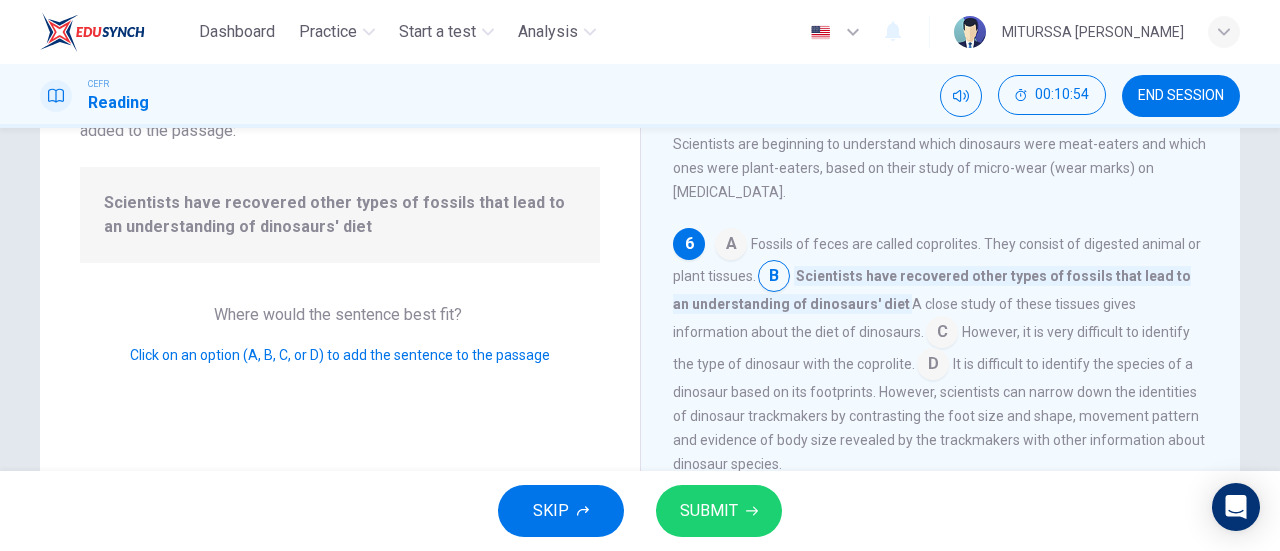 click at bounding box center (933, 366) 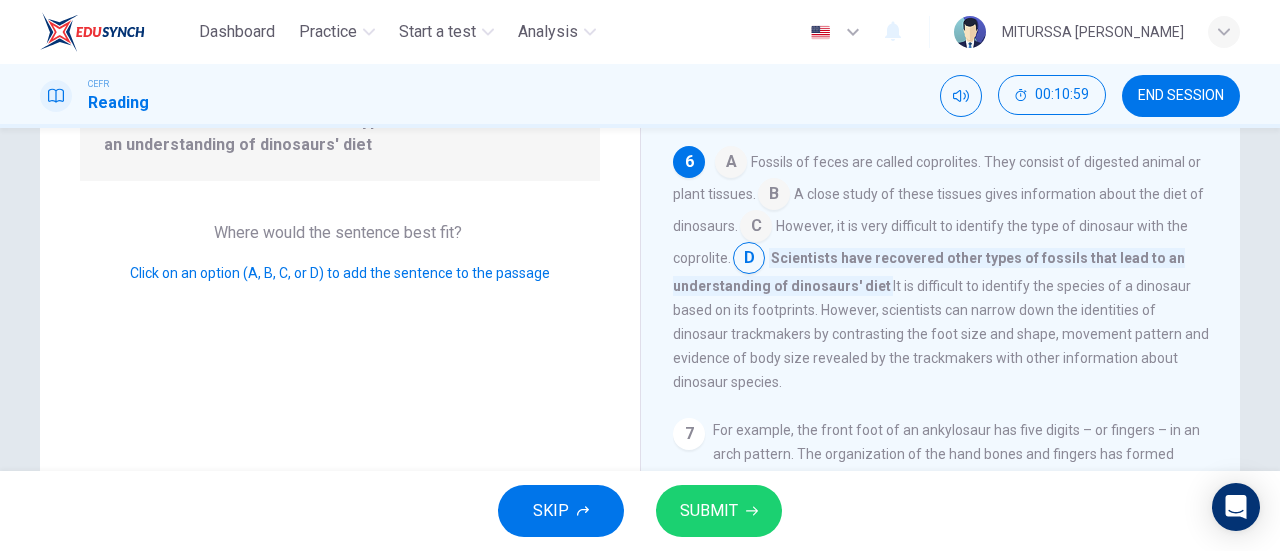 scroll, scrollTop: 260, scrollLeft: 0, axis: vertical 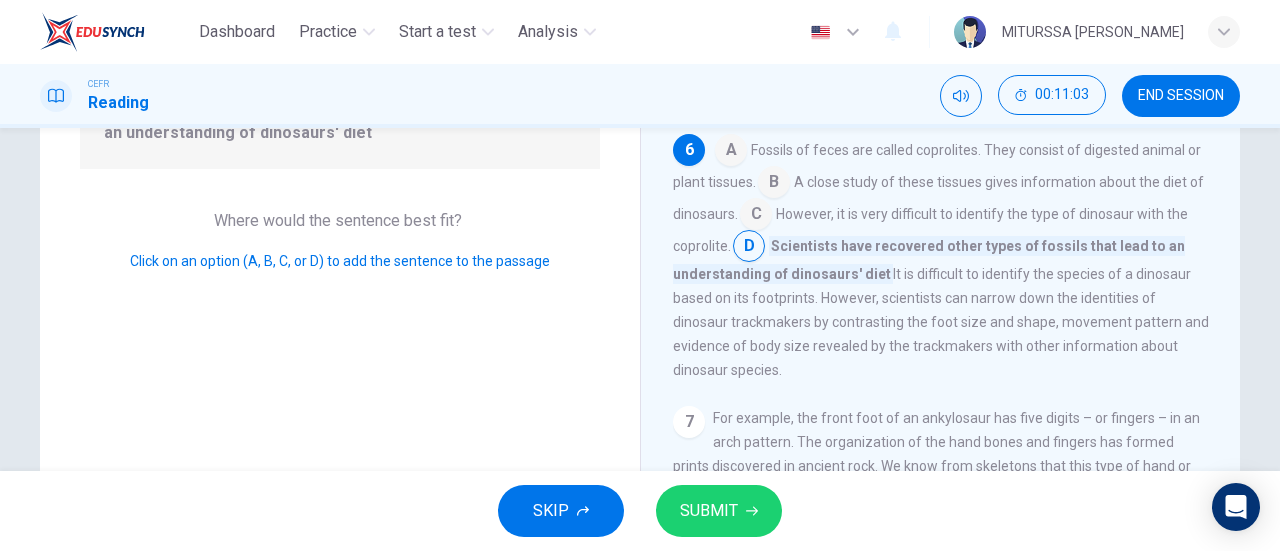 click on "It is difficult to identify the species of a dinosaur based on its footprints. However, scientists can narrow down the identities of dinosaur trackmakers by contrasting the foot size and shape, movement pattern and evidence of body size revealed by the trackmakers with other information about dinosaur species." at bounding box center [941, 322] 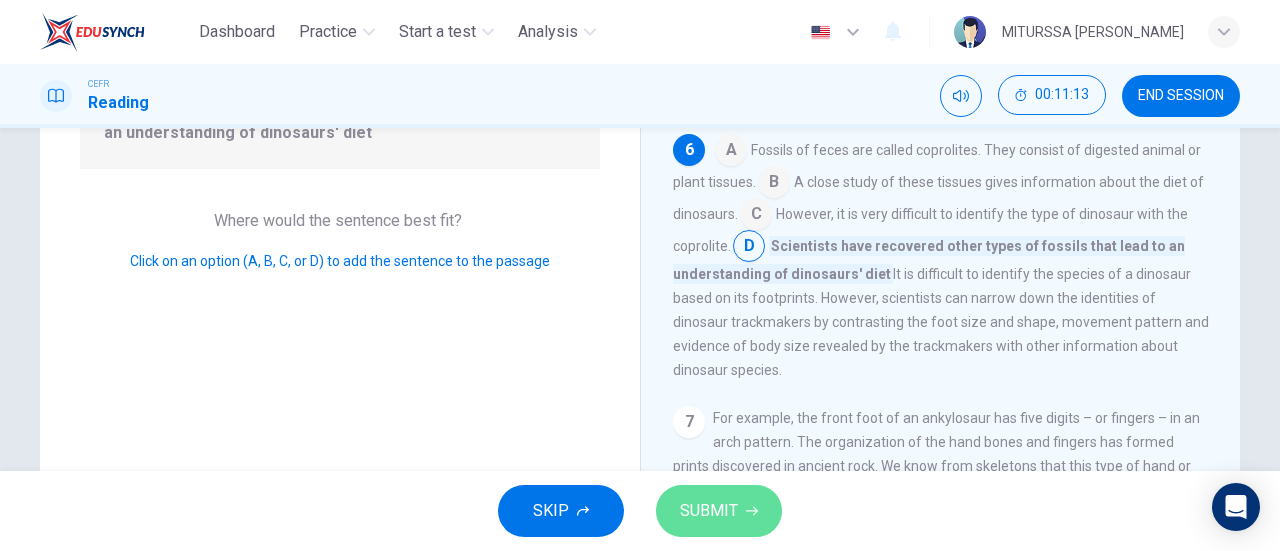 click on "SUBMIT" at bounding box center (719, 511) 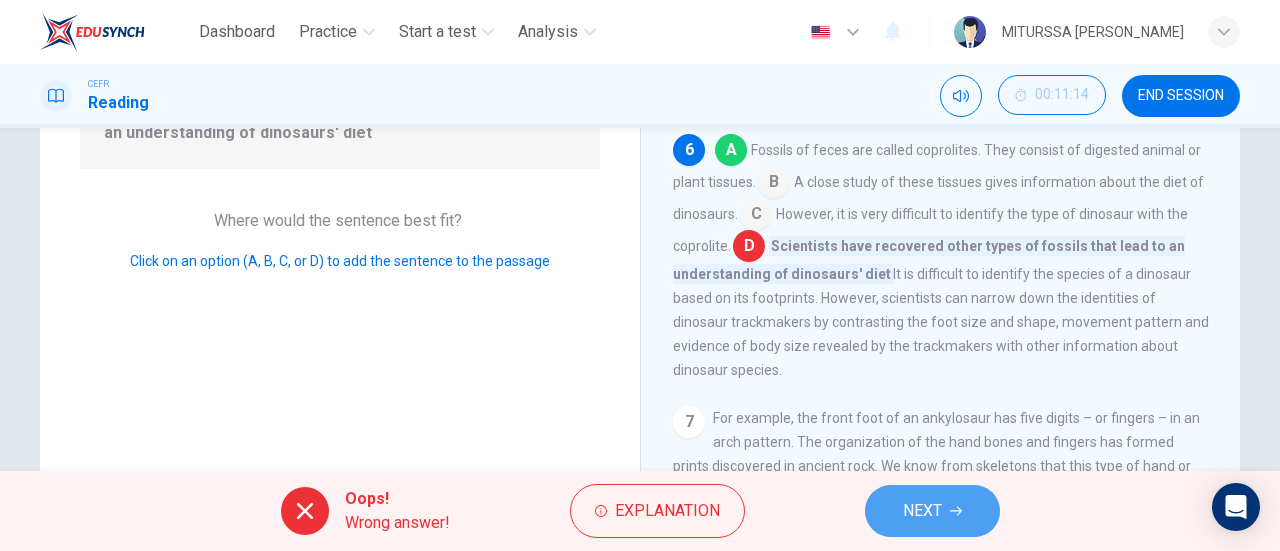 click on "NEXT" at bounding box center [932, 511] 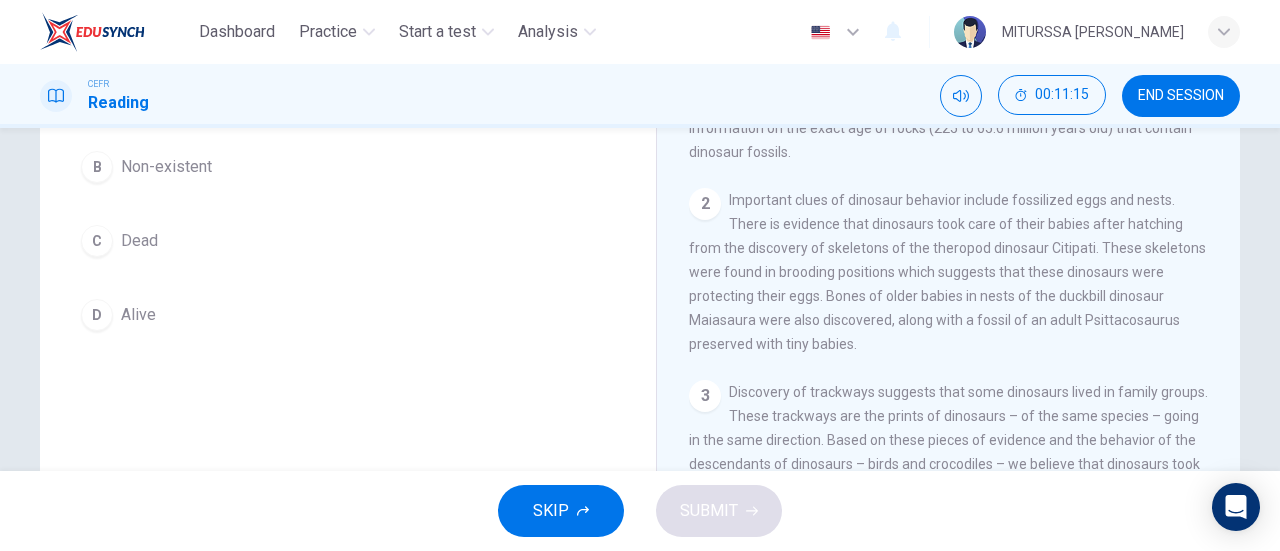 scroll, scrollTop: 0, scrollLeft: 0, axis: both 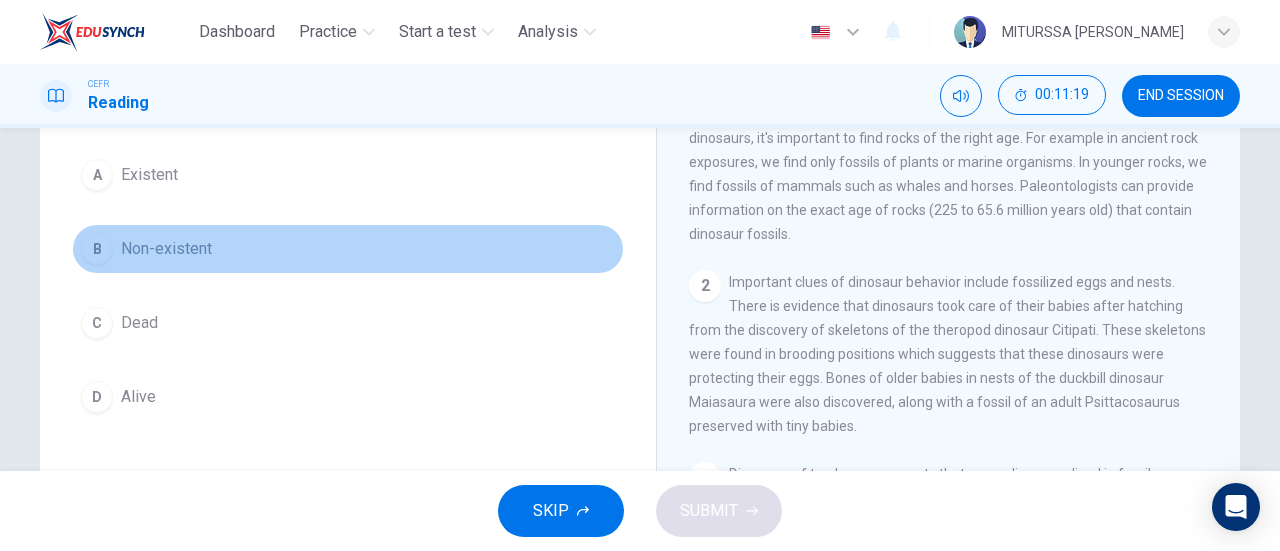 click on "Non-existent" at bounding box center (166, 249) 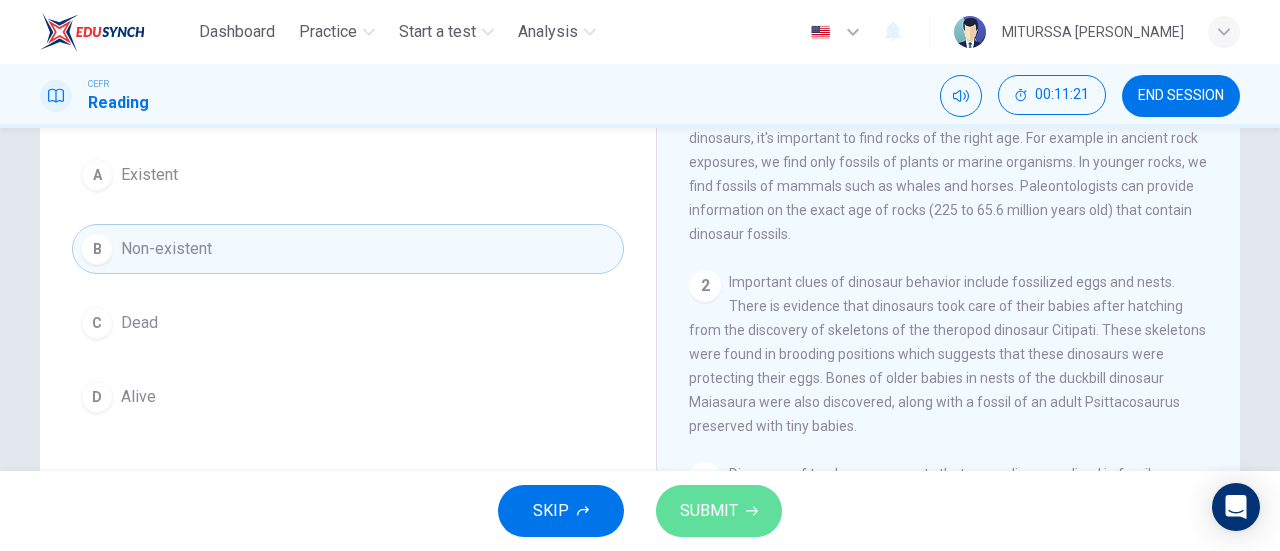 click on "SUBMIT" at bounding box center (719, 511) 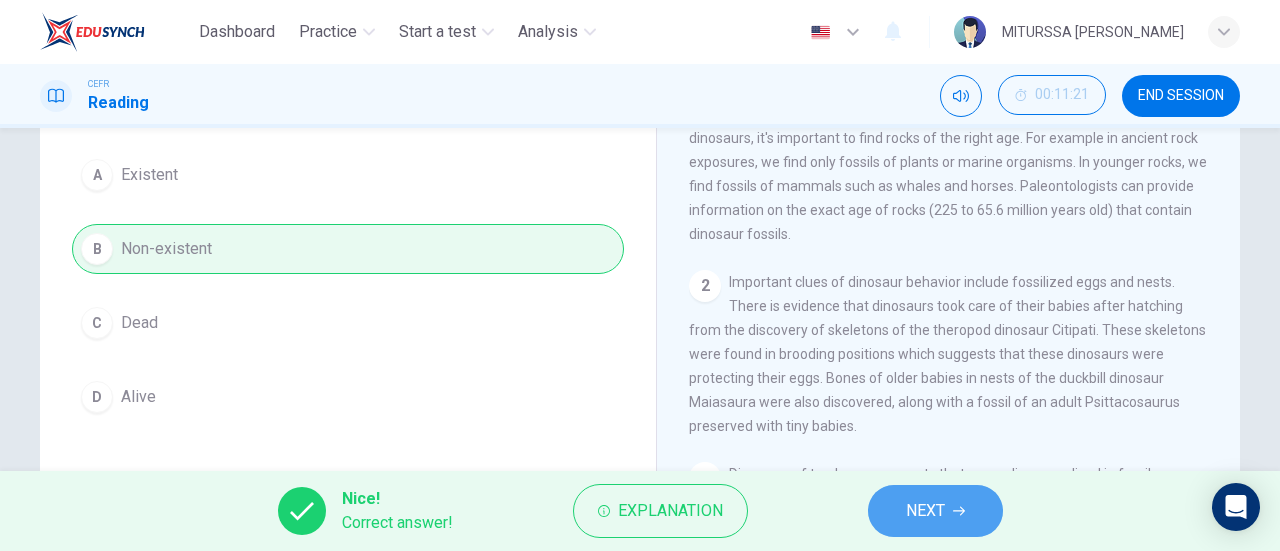click on "NEXT" at bounding box center (935, 511) 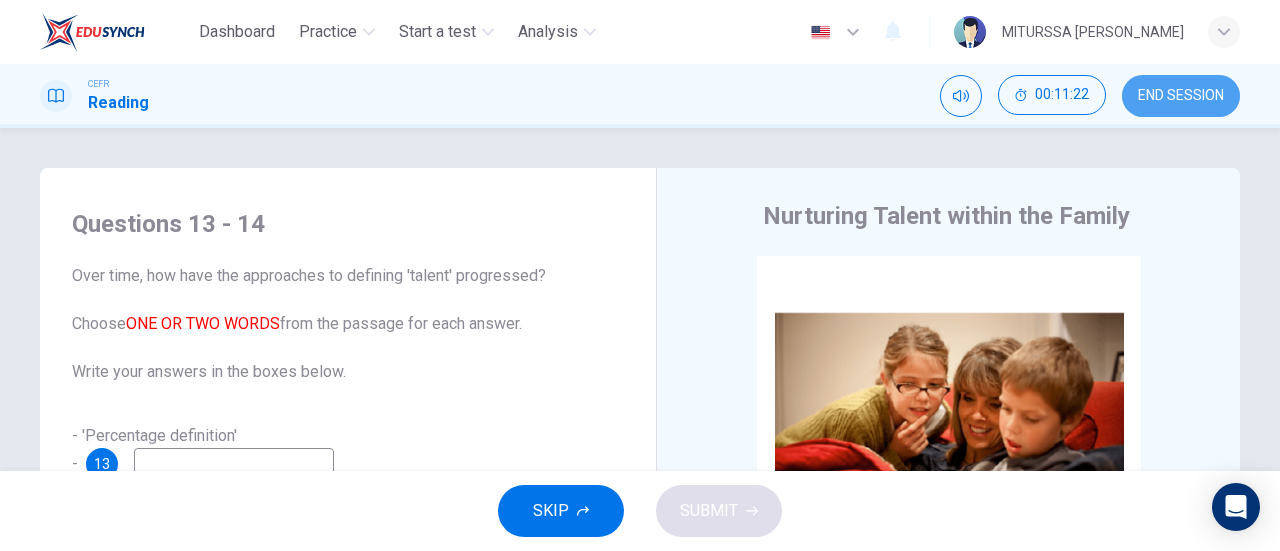 click on "END SESSION" at bounding box center (1181, 96) 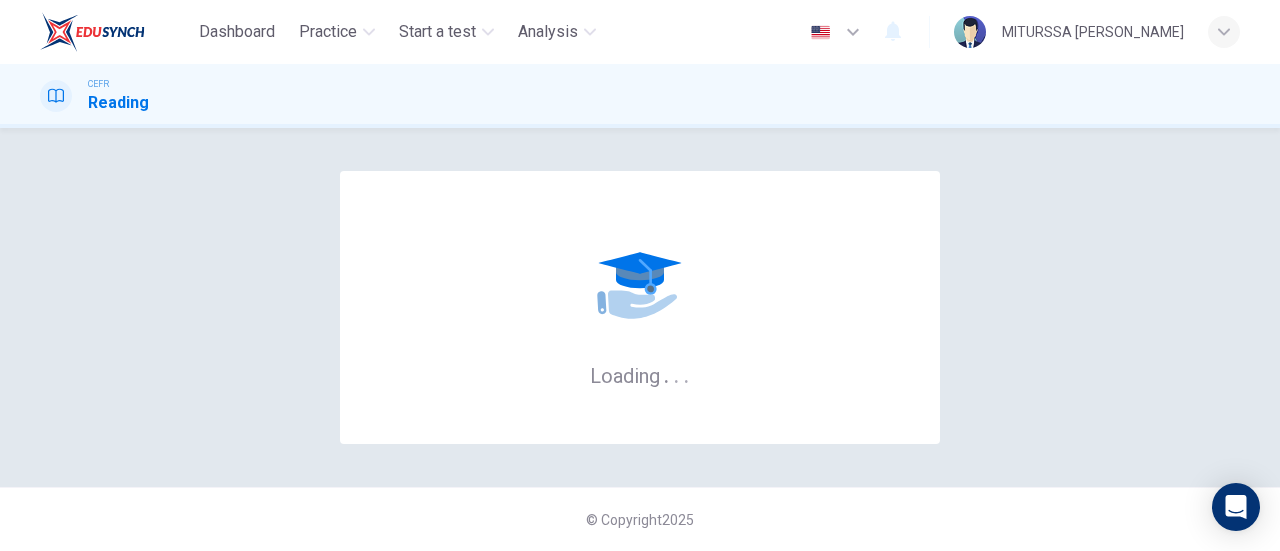 scroll, scrollTop: 0, scrollLeft: 0, axis: both 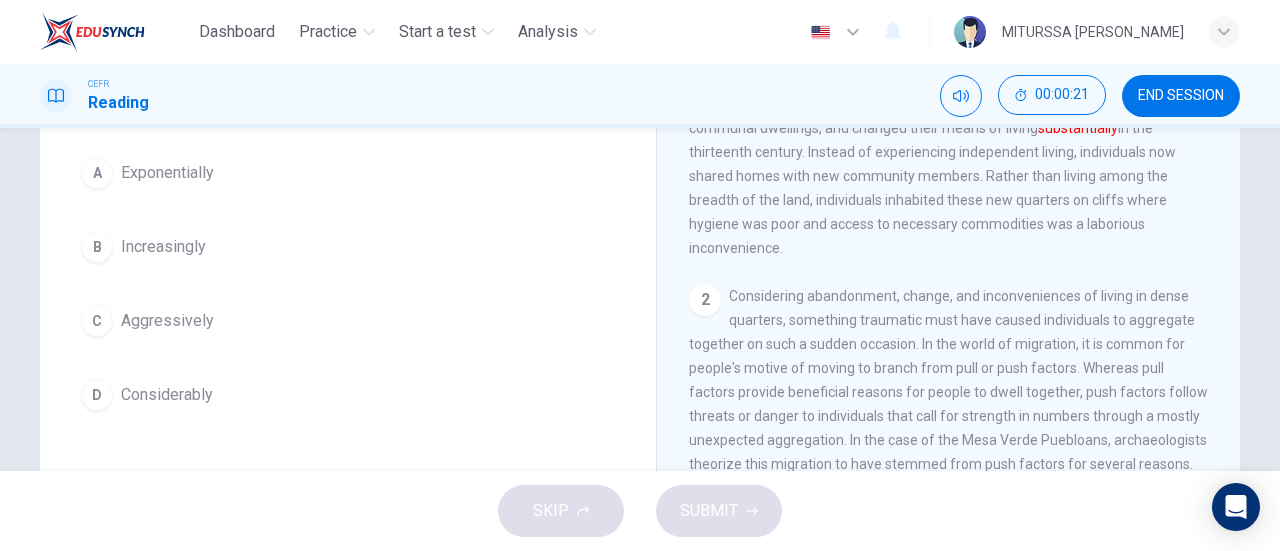 click on "Considerably" at bounding box center (167, 395) 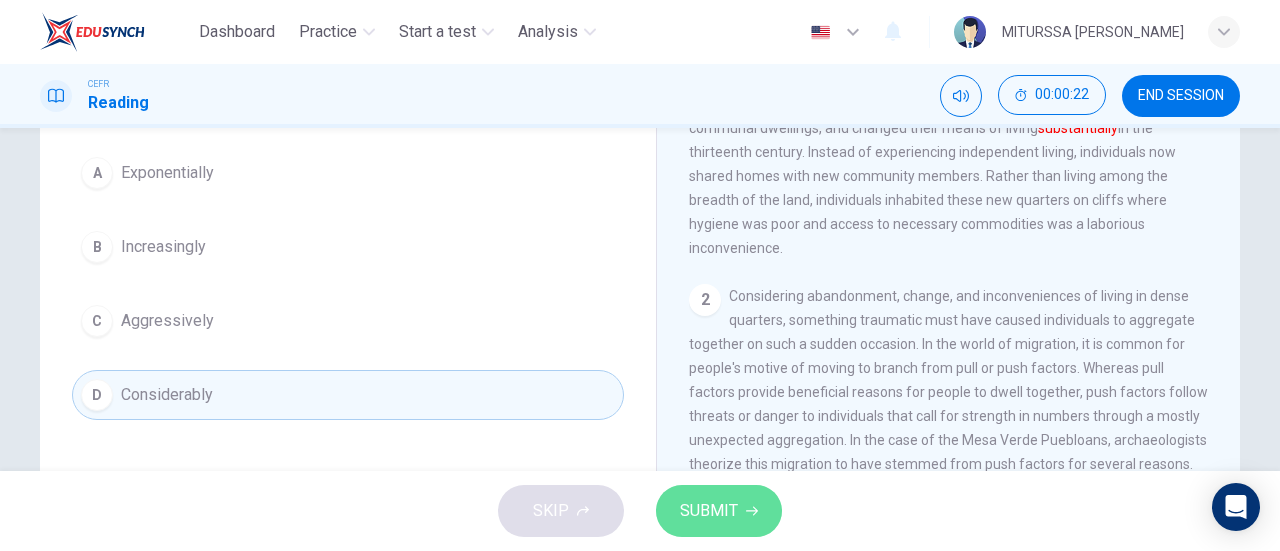 click on "SUBMIT" at bounding box center [719, 511] 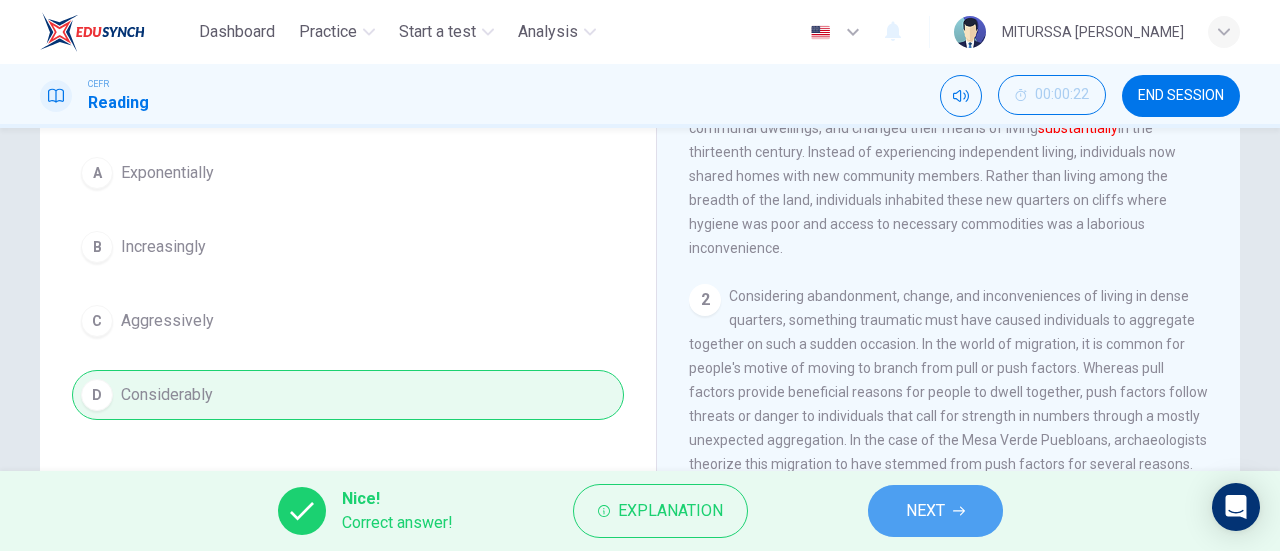 click on "NEXT" at bounding box center (935, 511) 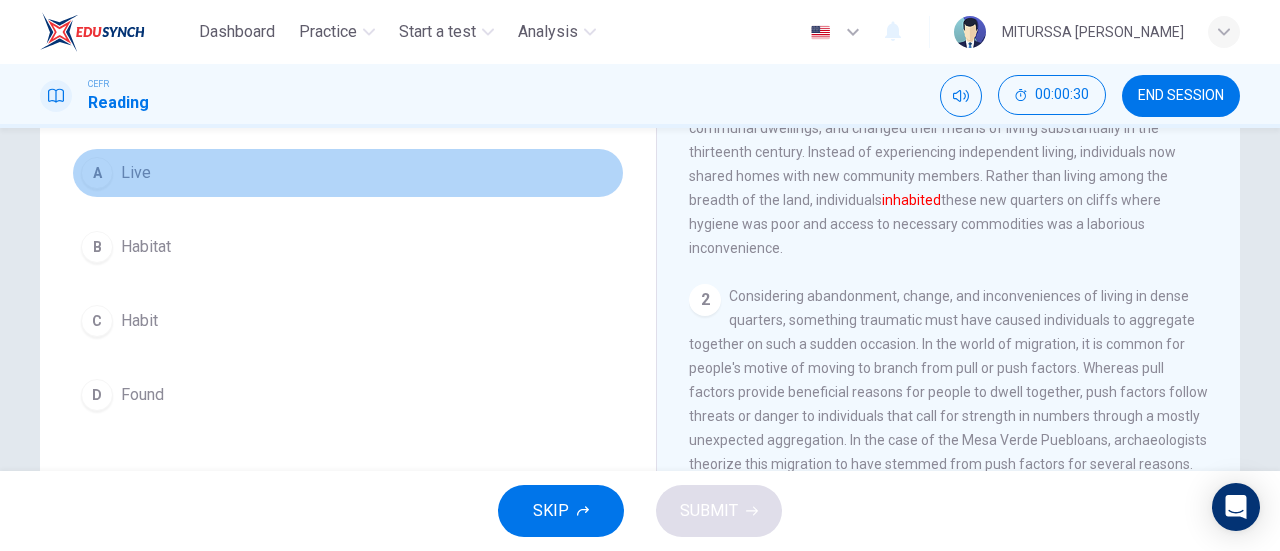 click on "A Live" at bounding box center [348, 173] 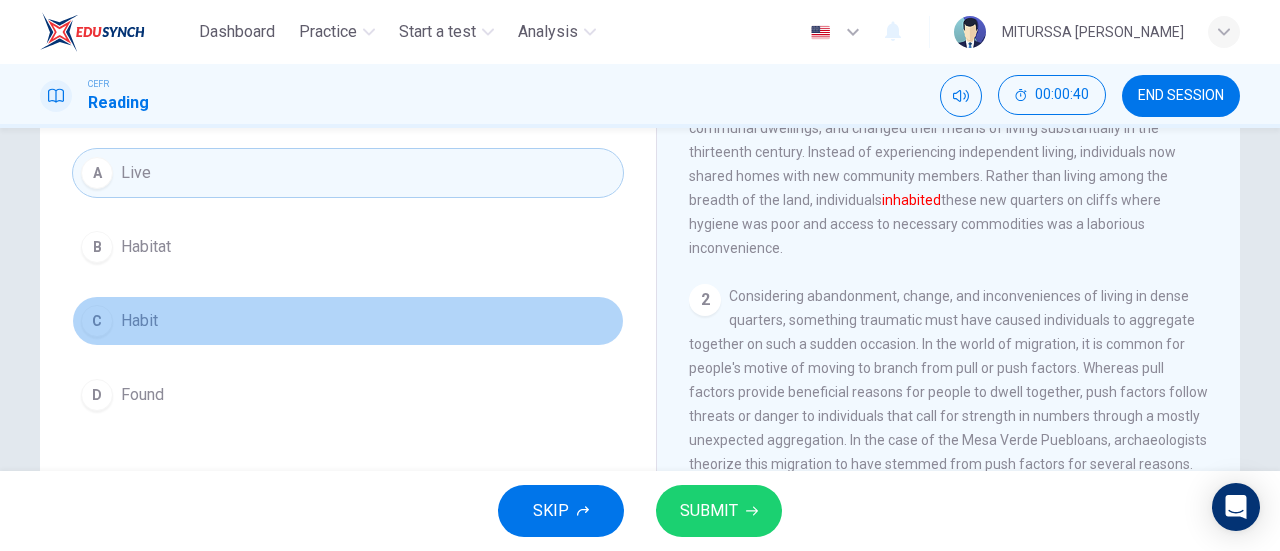 click on "C Habit" at bounding box center (348, 321) 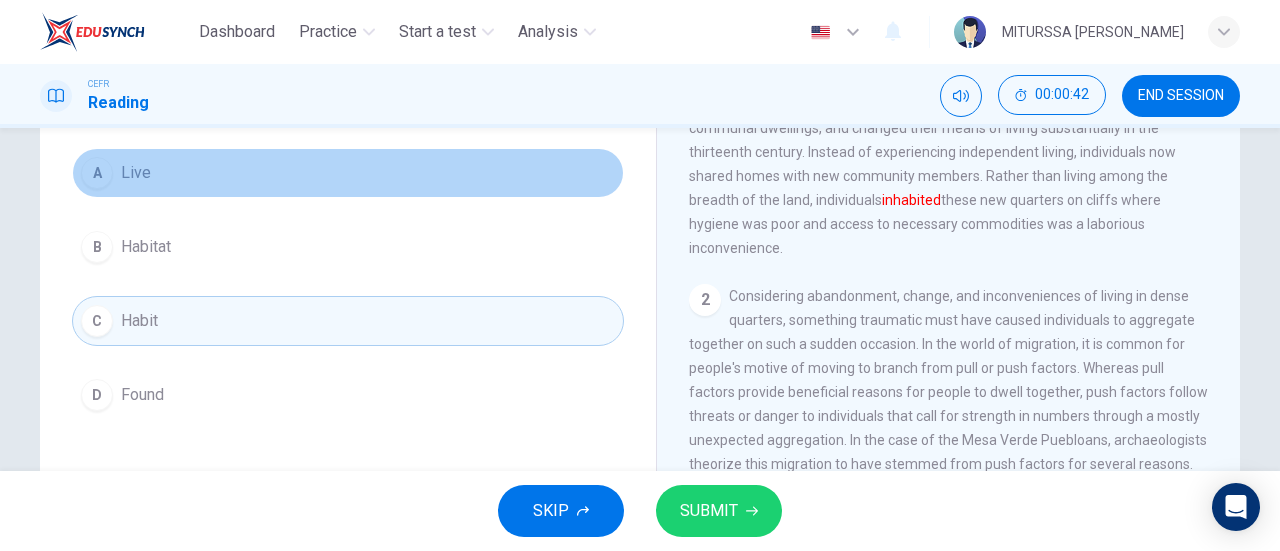 click on "A Live" at bounding box center (348, 173) 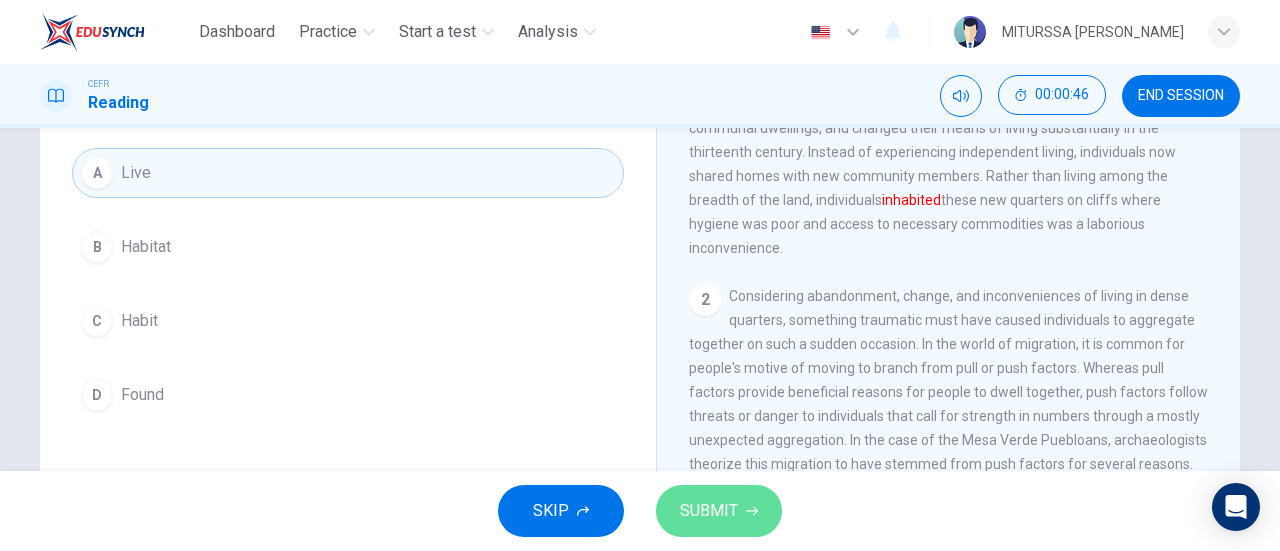 click on "SUBMIT" at bounding box center [709, 511] 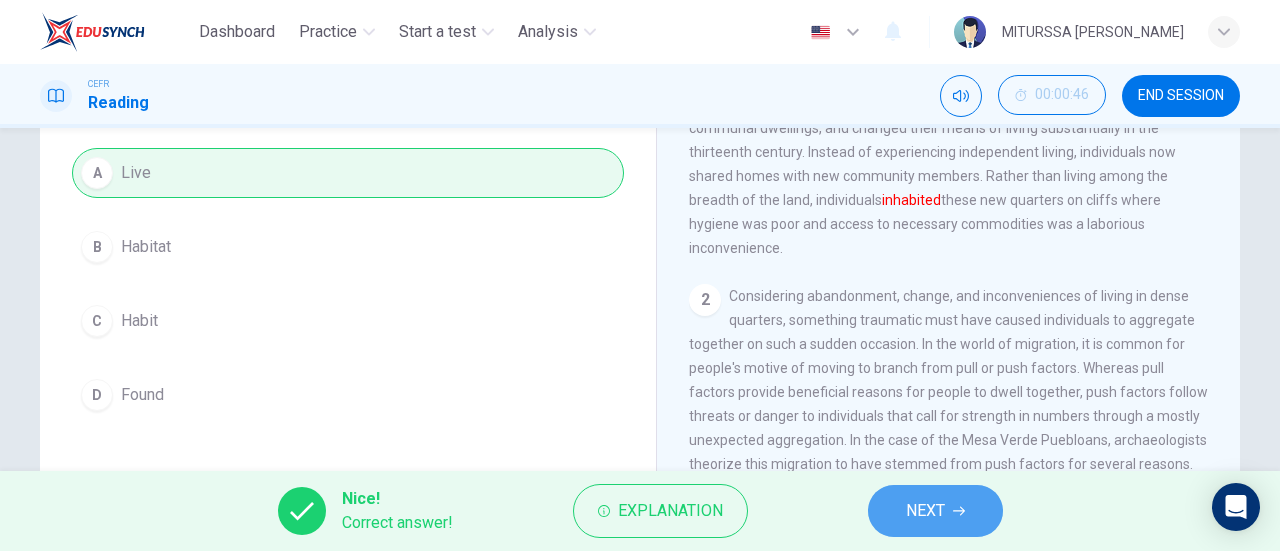 click on "NEXT" at bounding box center [935, 511] 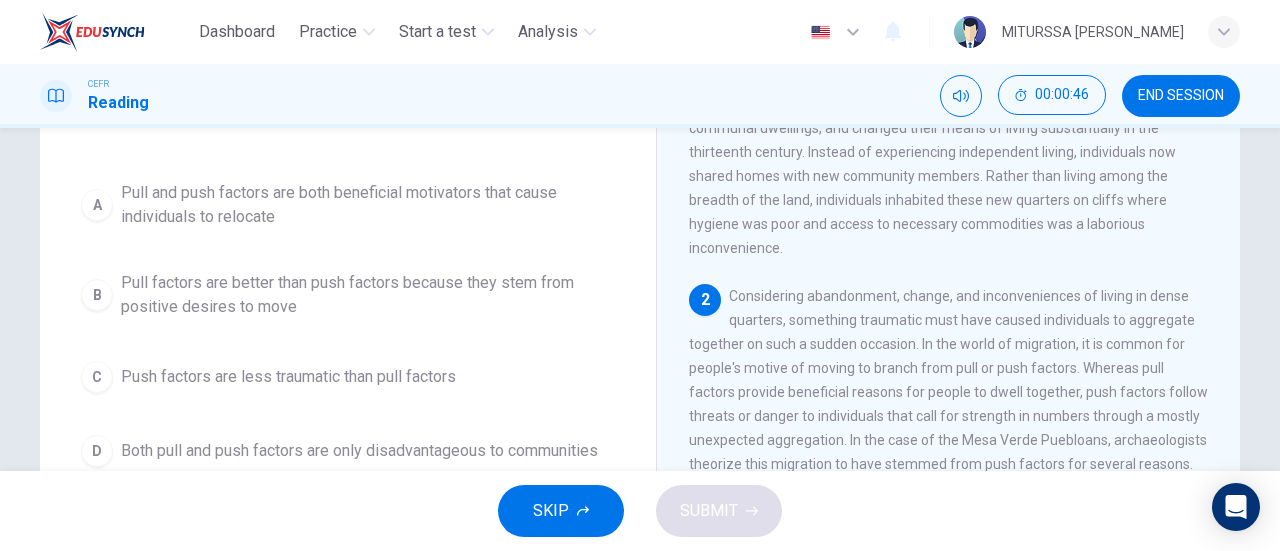 scroll, scrollTop: 204, scrollLeft: 0, axis: vertical 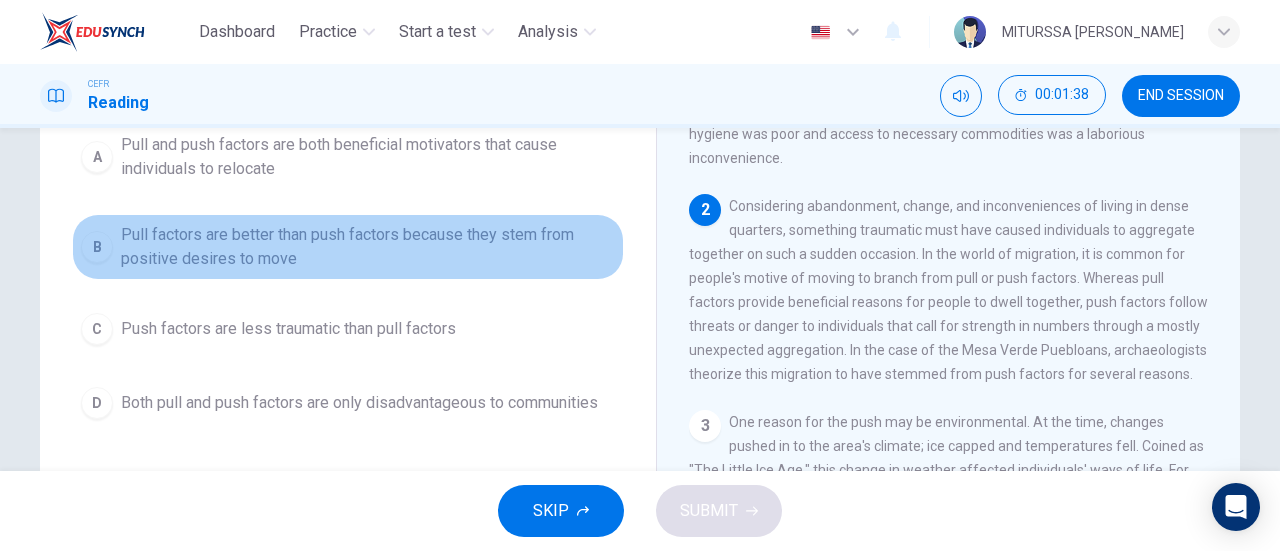 click on "Pull factors are better than push factors because they stem from positive desires to move" at bounding box center (368, 247) 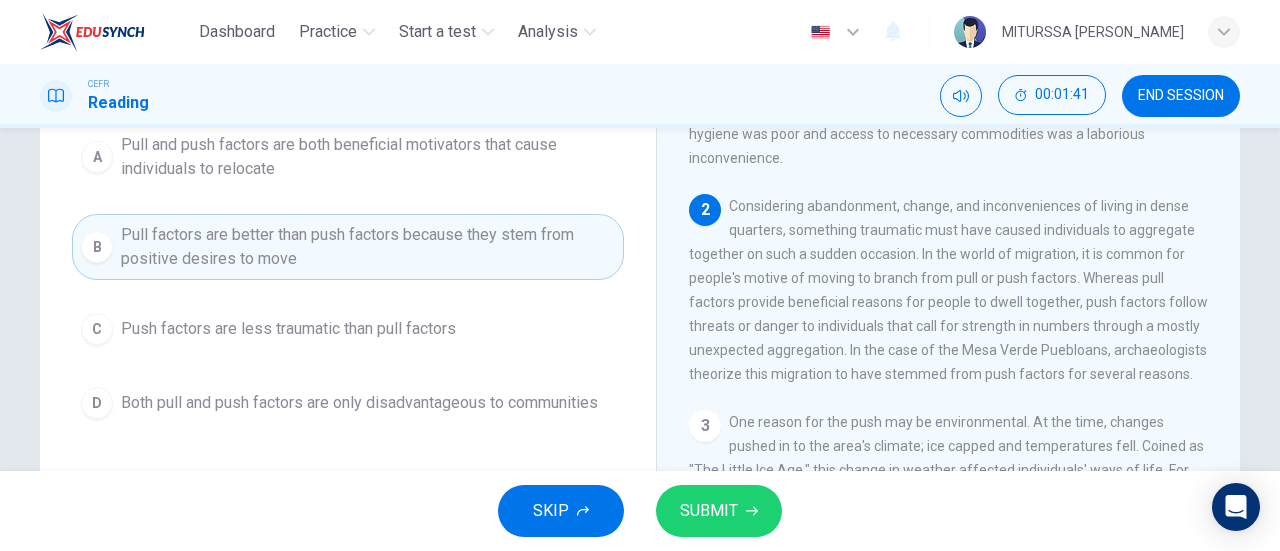 click on "SUBMIT" at bounding box center (719, 511) 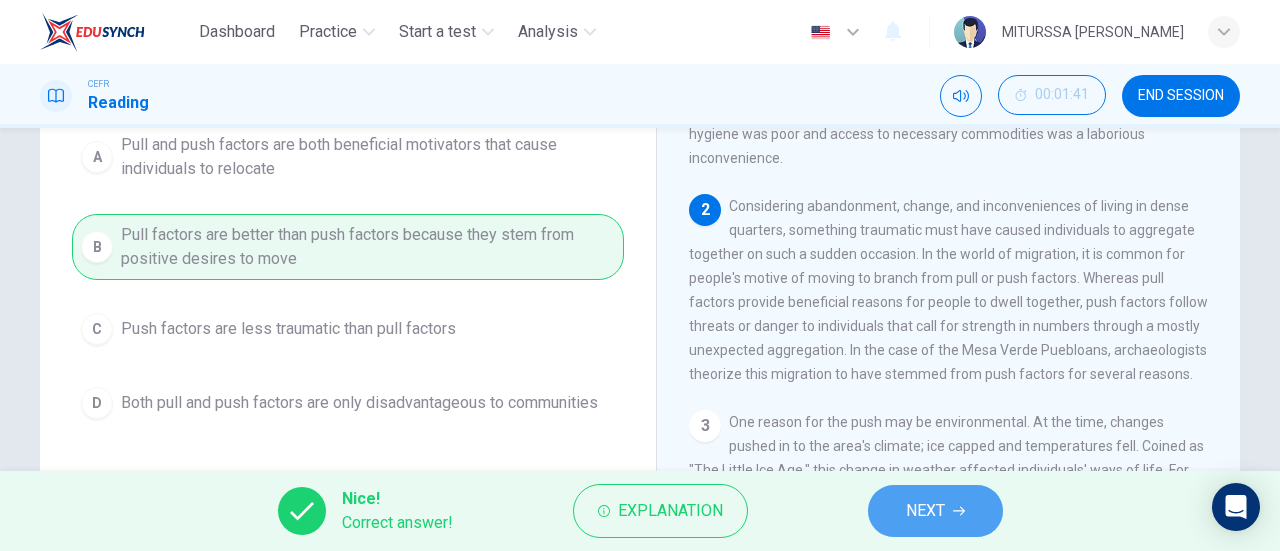 click on "NEXT" at bounding box center [925, 511] 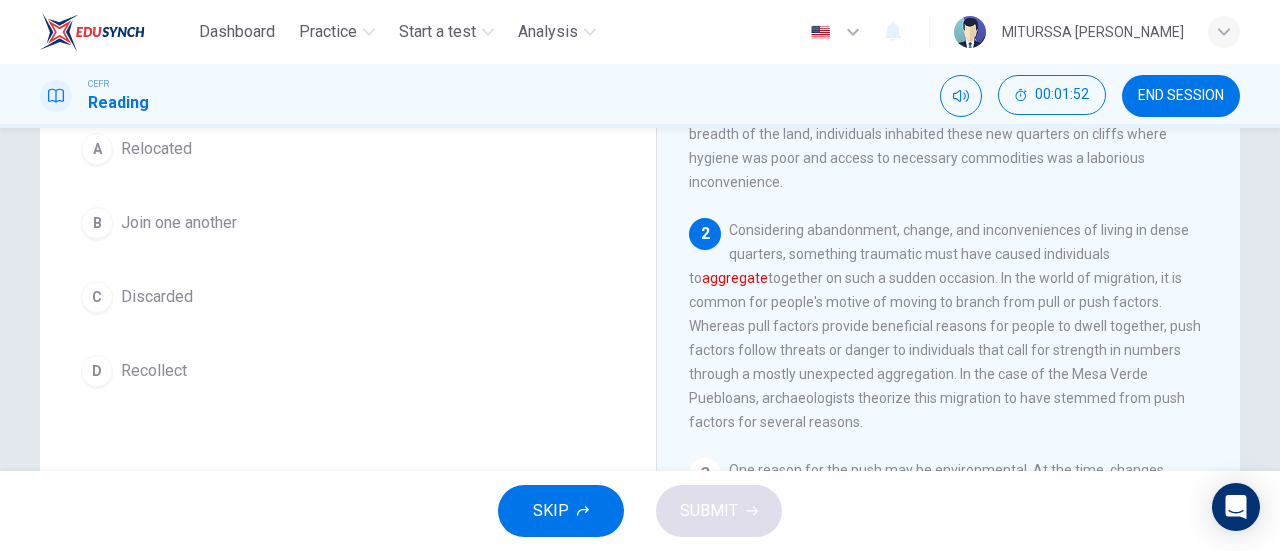 scroll, scrollTop: 44, scrollLeft: 0, axis: vertical 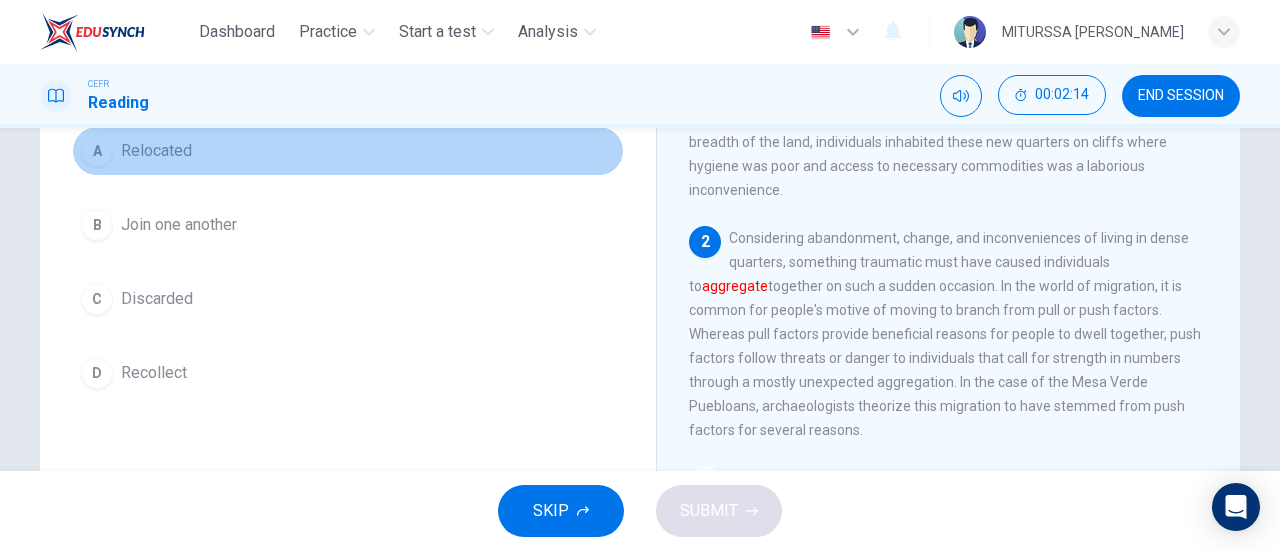 click on "Relocated" at bounding box center [156, 151] 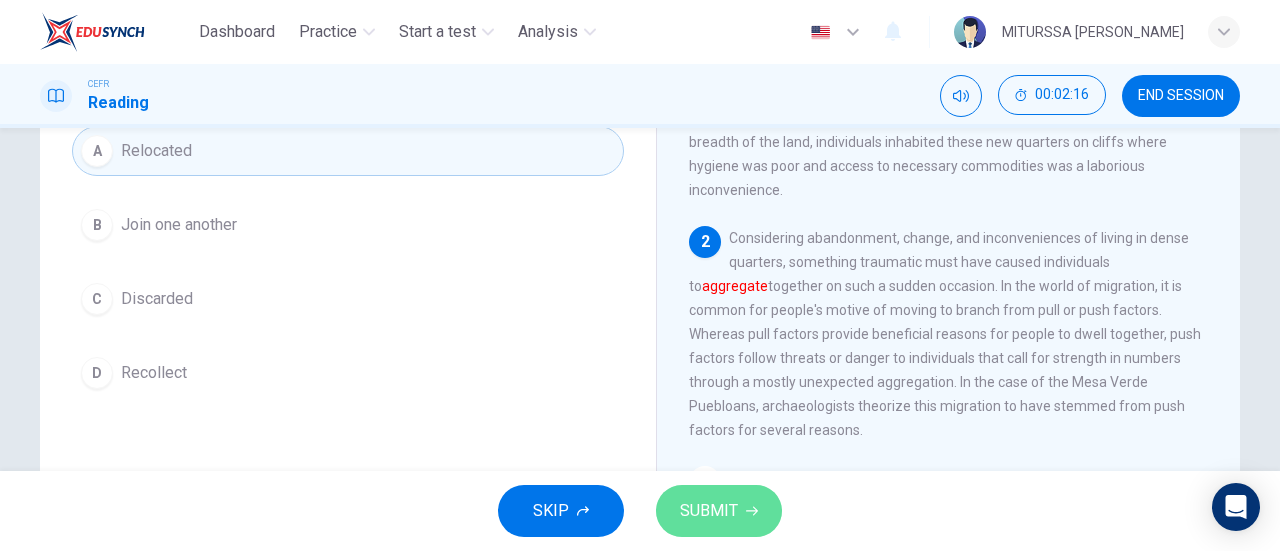 click on "SUBMIT" at bounding box center [709, 511] 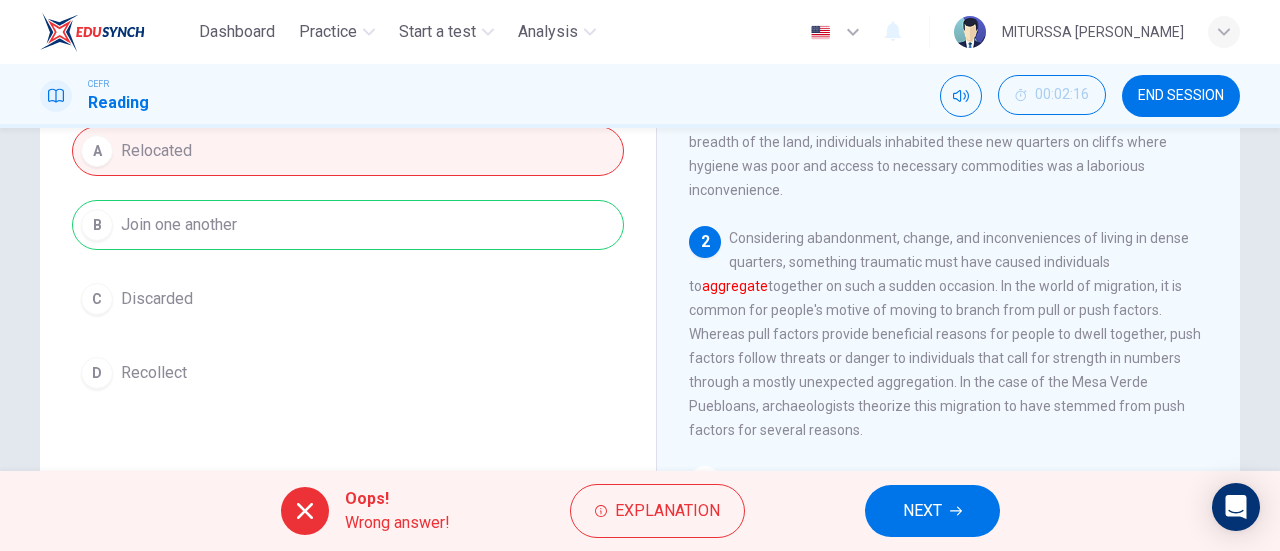 click on "NEXT" at bounding box center [932, 511] 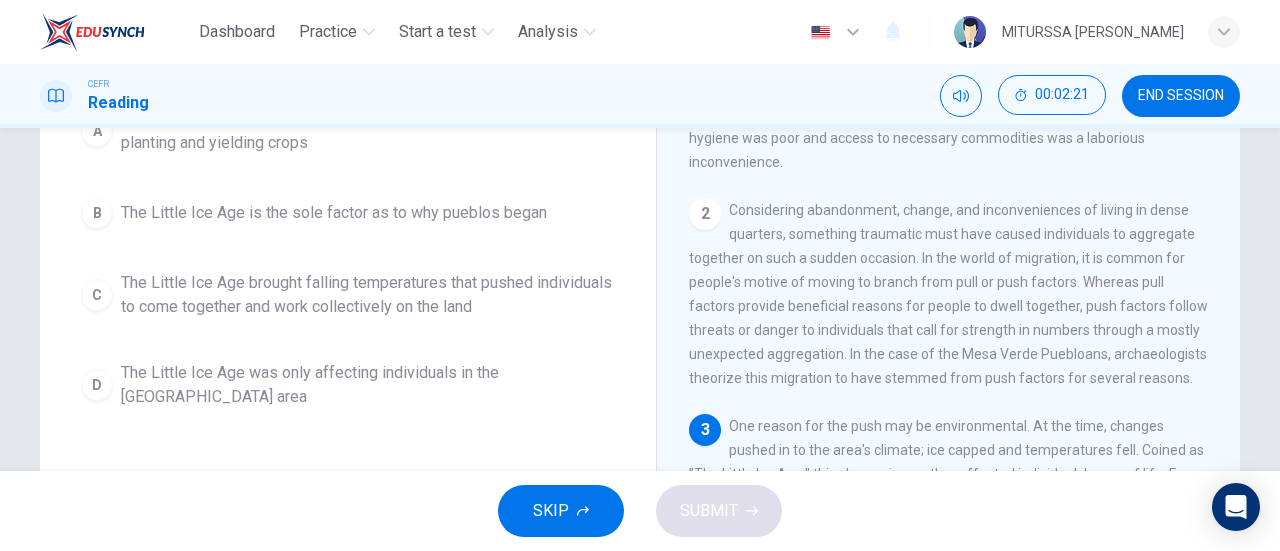 scroll, scrollTop: 264, scrollLeft: 0, axis: vertical 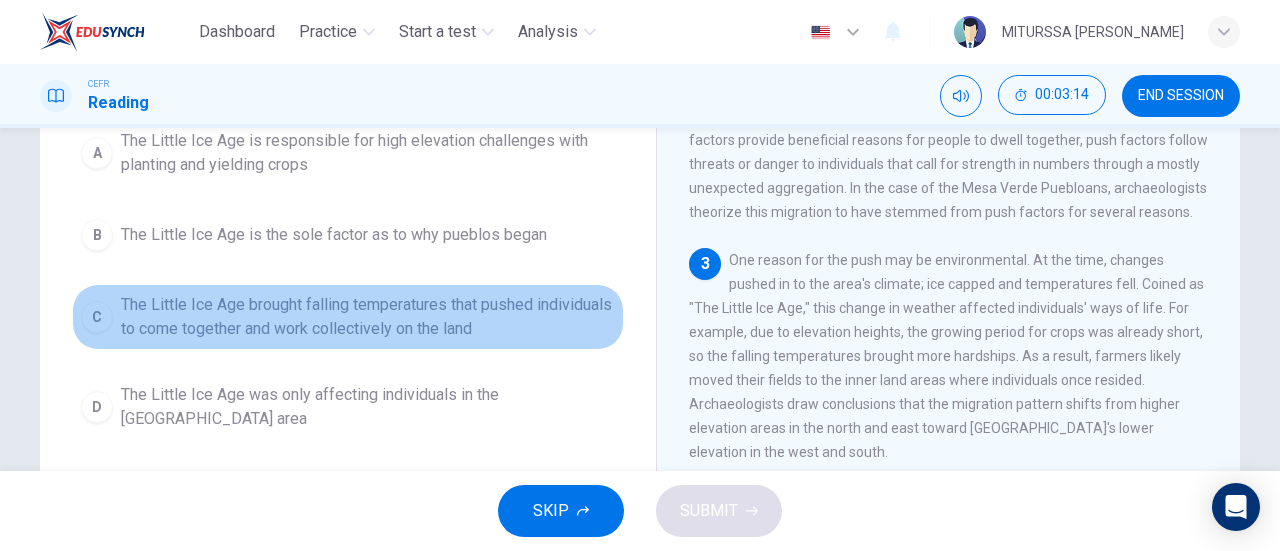 click on "The Little Ice Age brought falling temperatures that pushed individuals to come together and work collectively on the land" at bounding box center [368, 317] 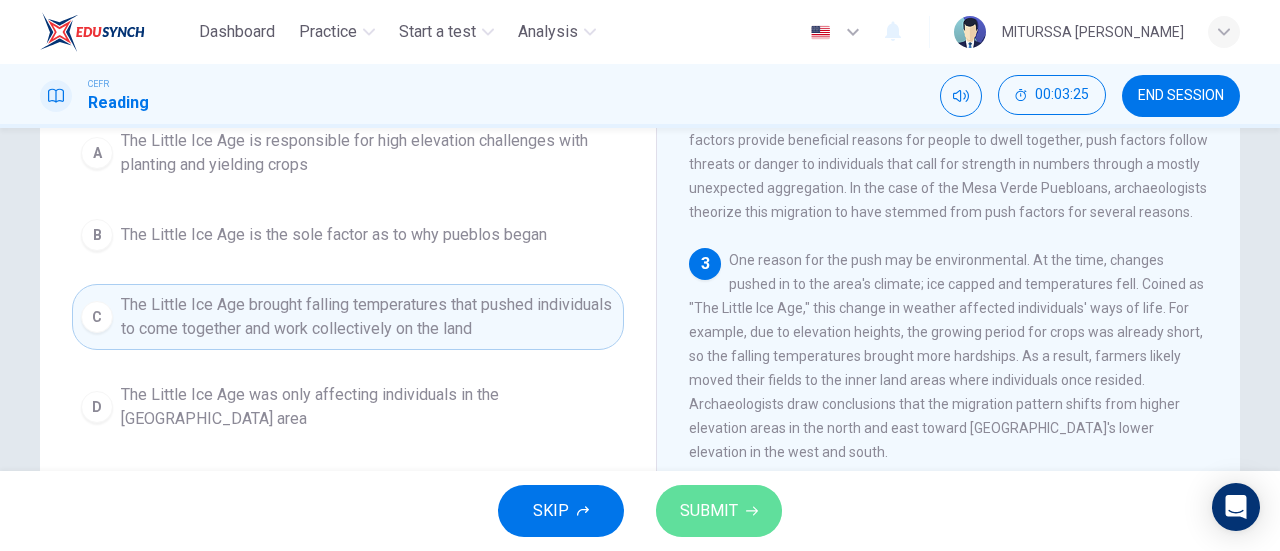 click on "SUBMIT" at bounding box center [719, 511] 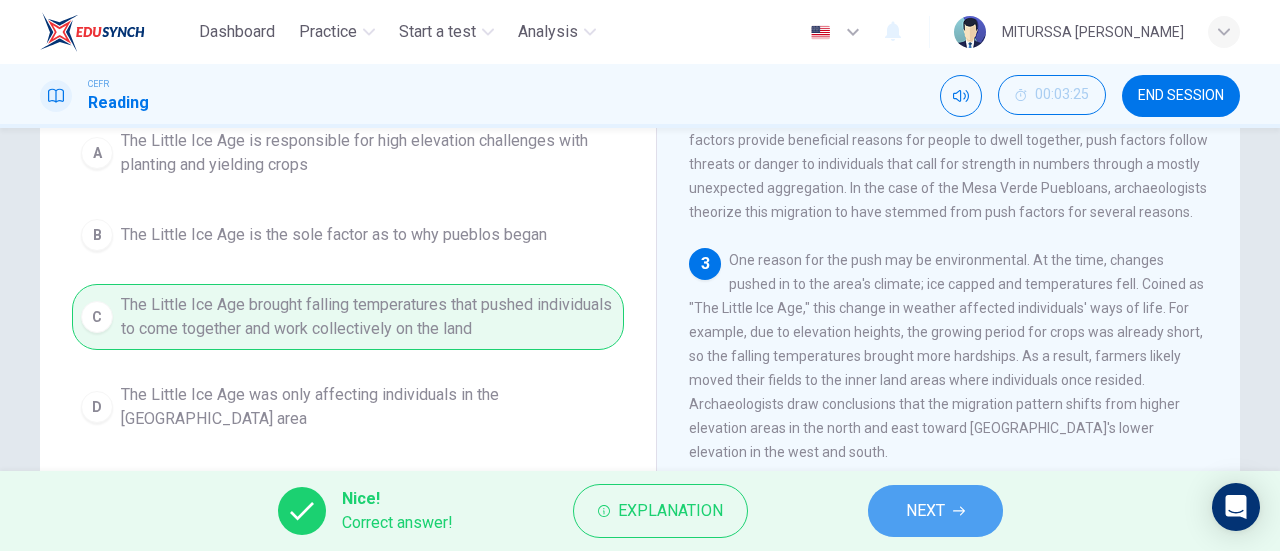 click on "NEXT" at bounding box center (925, 511) 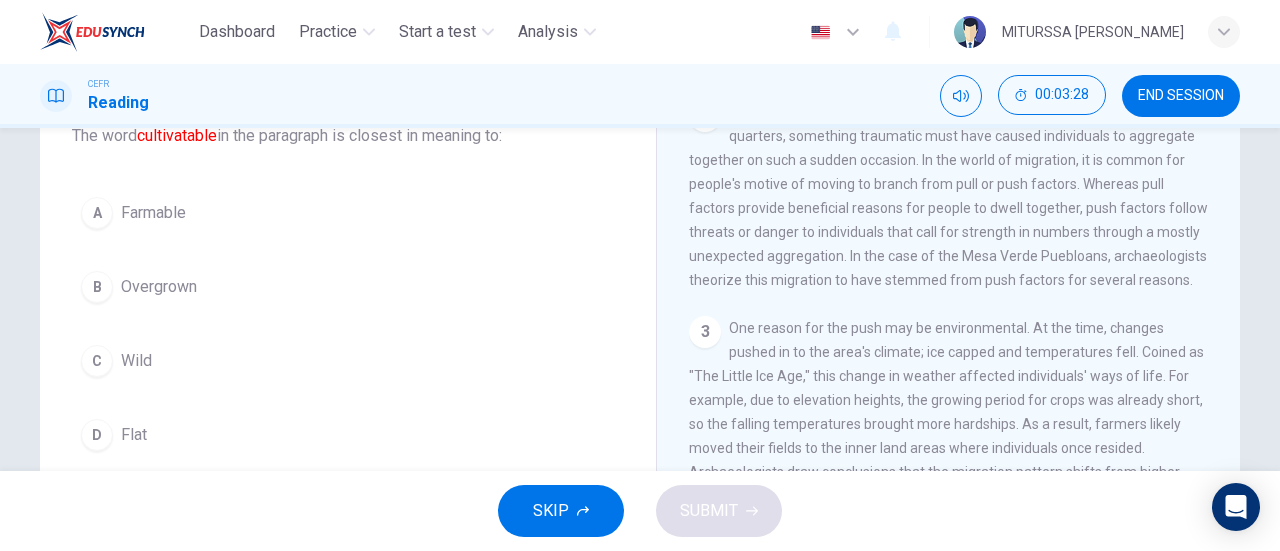 scroll, scrollTop: 138, scrollLeft: 0, axis: vertical 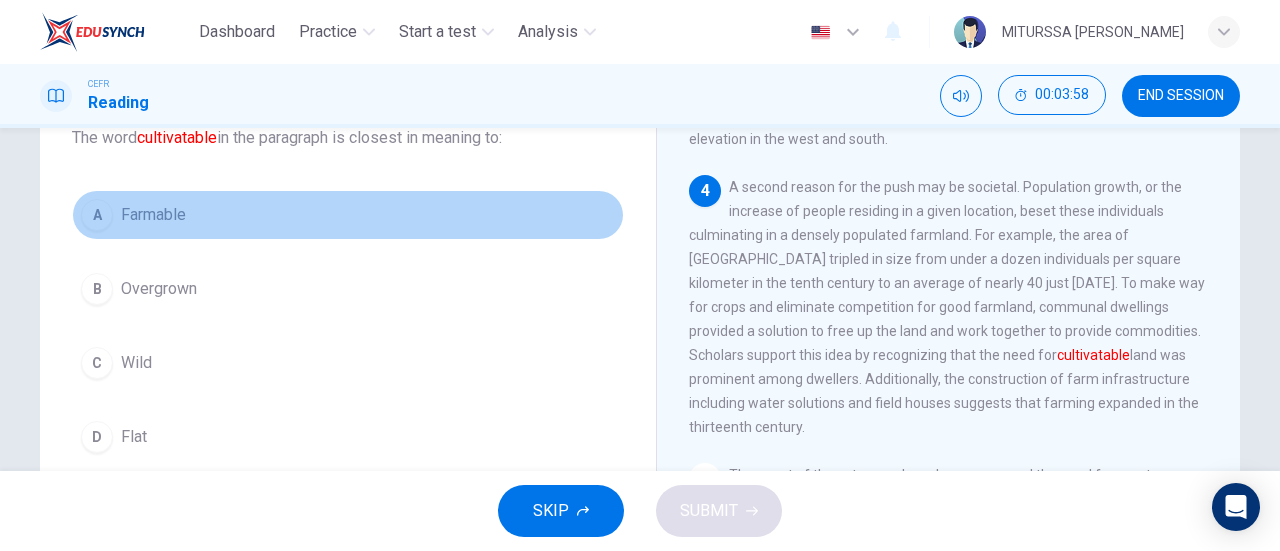 click on "Farmable" at bounding box center [153, 215] 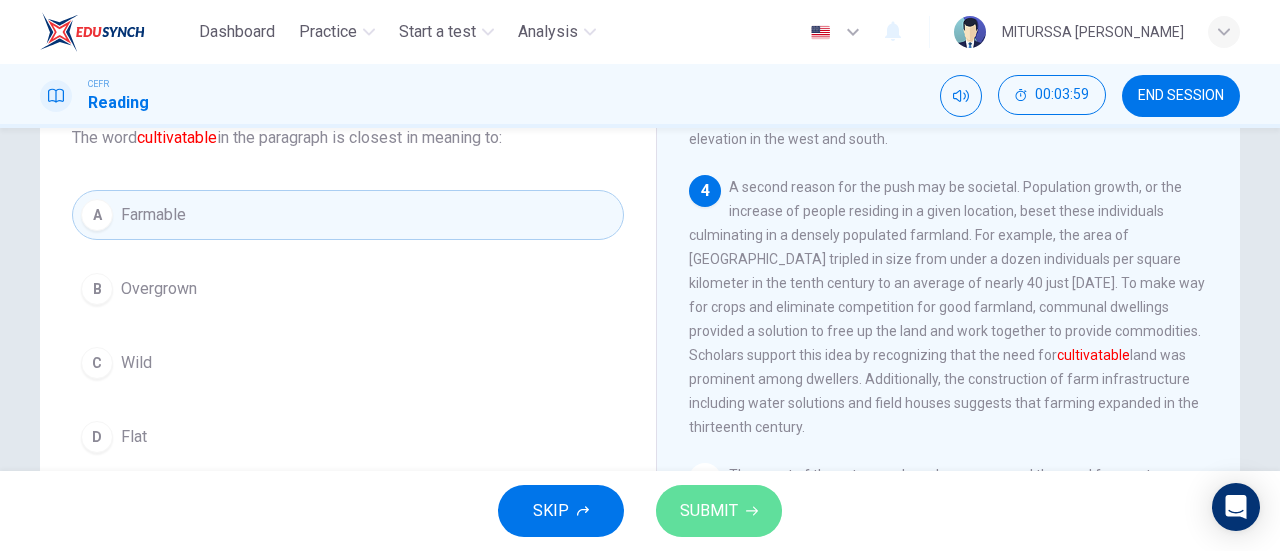 click on "SUBMIT" at bounding box center (719, 511) 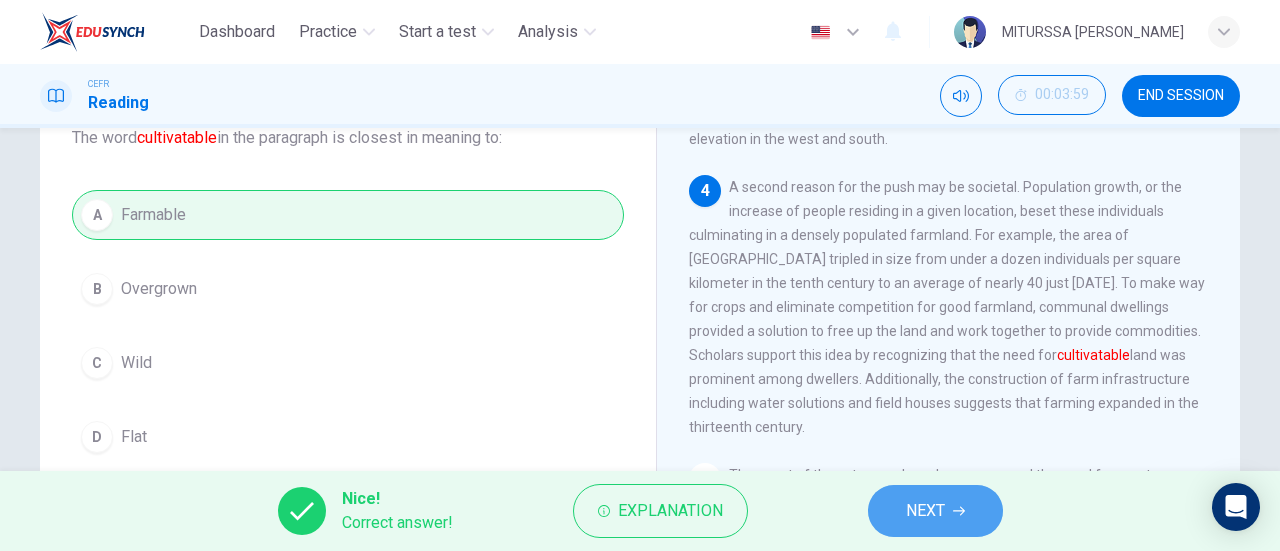 click on "NEXT" at bounding box center (935, 511) 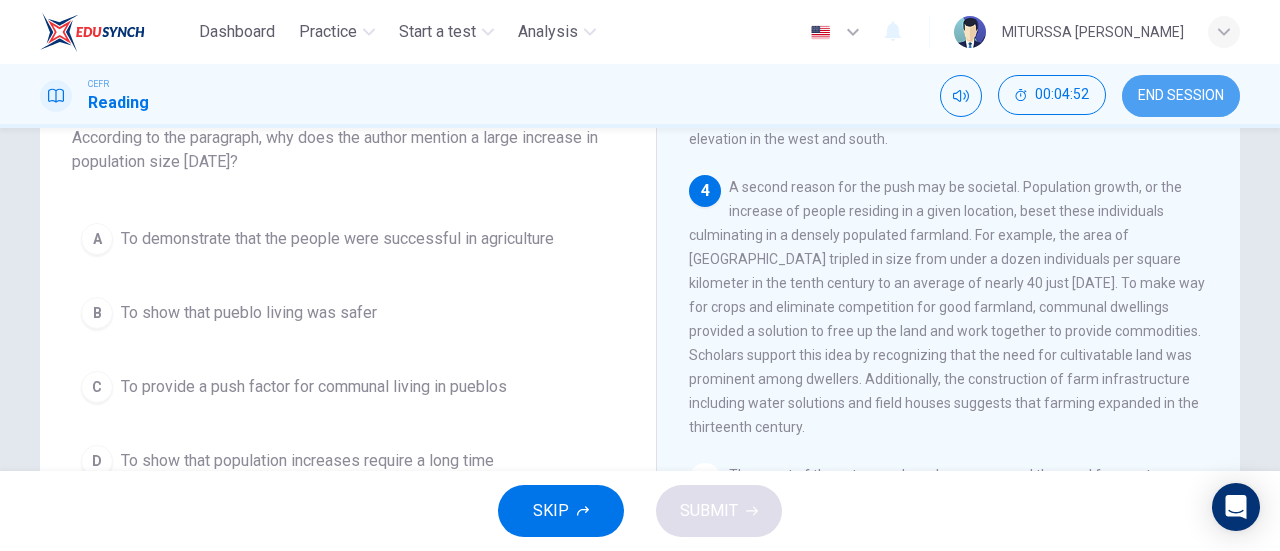 click on "END SESSION" at bounding box center [1181, 96] 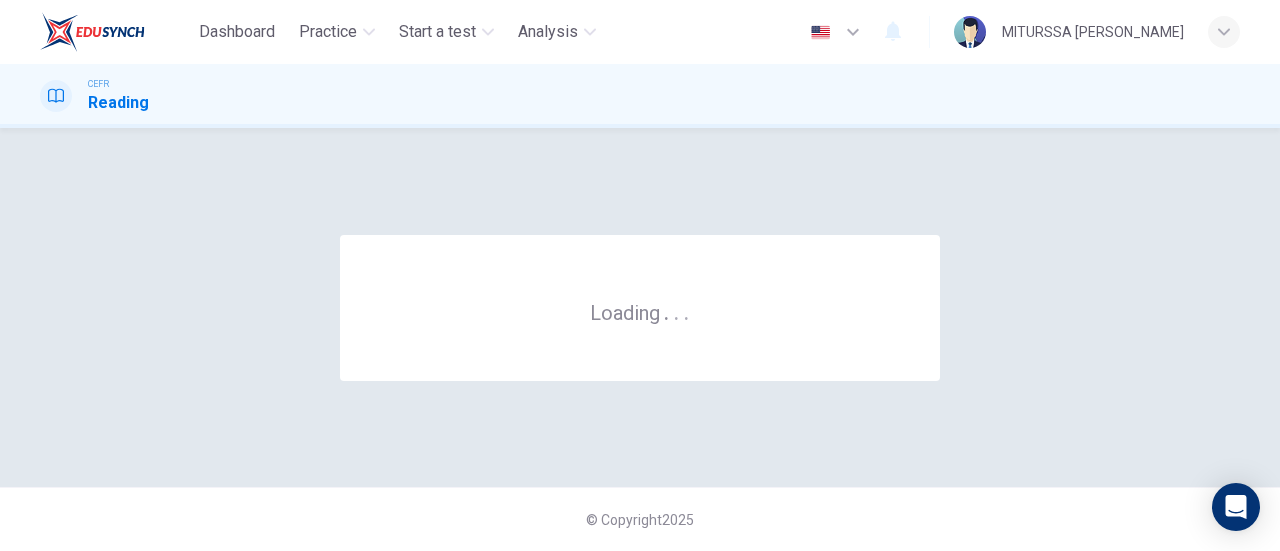 scroll, scrollTop: 0, scrollLeft: 0, axis: both 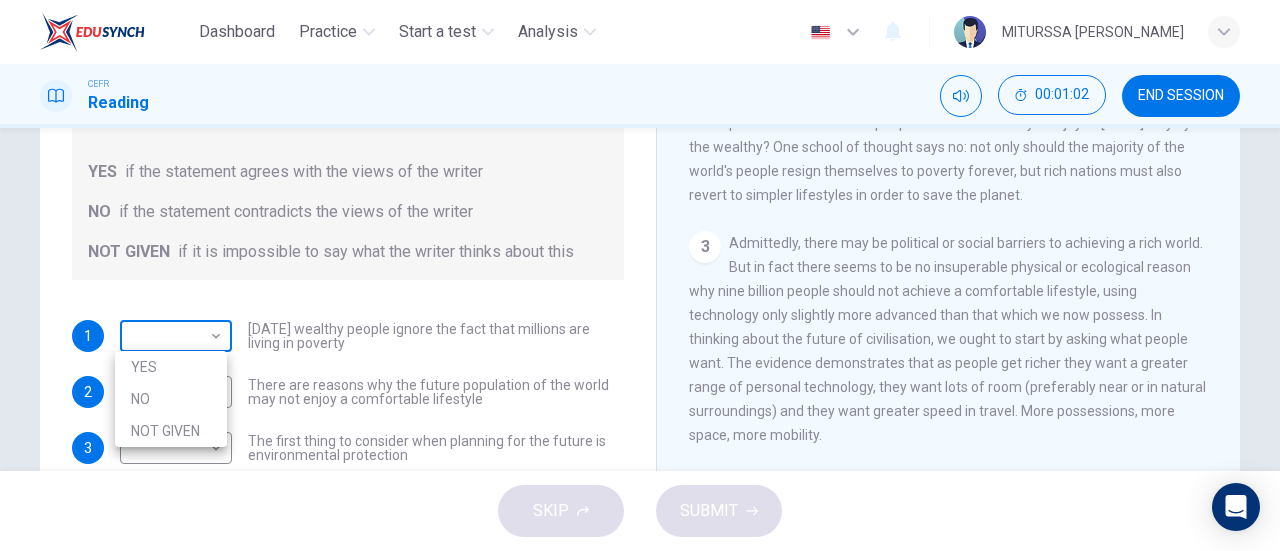 click on "Dashboard Practice Start a test Analysis English en ​ MITURSSA RAGUPATHY CEFR Reading 00:01:02 END SESSION Questions 1 - 6 Do the following statements reflect the claims of the writer in the Reading Passage?
In the boxes below, write YES if the statement agrees with the views of the writer NO if the statement contradicts the views of the writer NOT GIVEN if it is impossible to say what the writer thinks about this 1 ​ ​ Today's wealthy people ignore the fact that millions are living in poverty 2 ​ ​ There are reasons why the future population of the world may not enjoy a comfortable lifestyle 3 ​ ​ The first thing to consider when planning for the future is environmental protection 4 ​ ​ As manufactured goods get cheaper, people will benefit more from them 5 ​ ​ It may be possible to find new types of raw materials for use in the production of machinery 6 ​ ​ The rising prices of fossil fuels may bring some benefits Worldly Wealth CLICK TO ZOOM Click to Zoom 1 2 3 4 5 6 7 8 9 10 11" at bounding box center (640, 275) 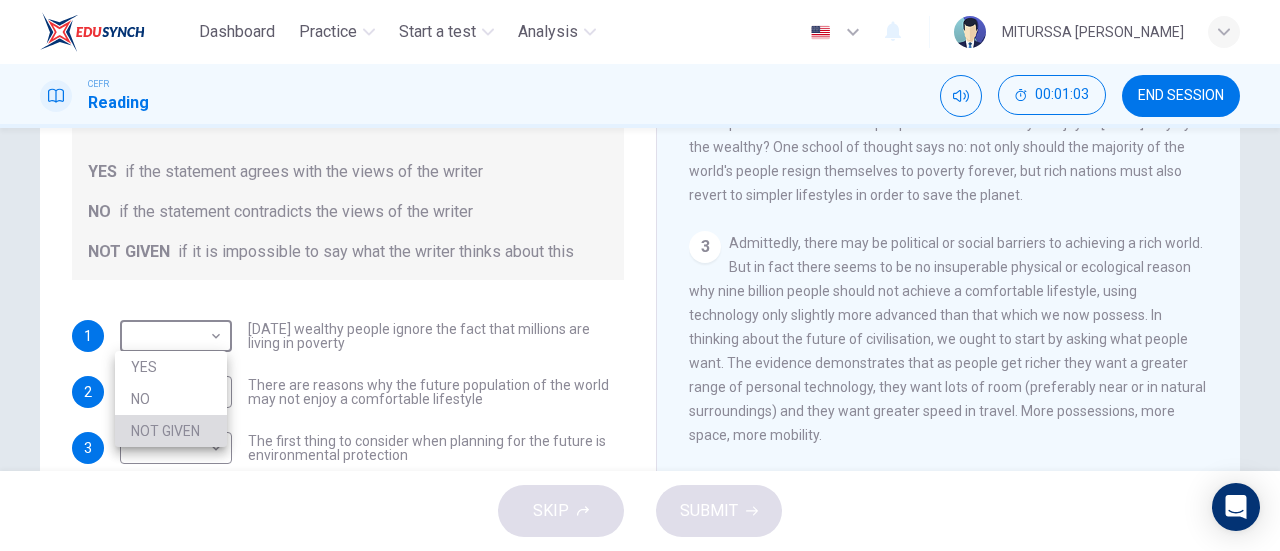 click on "NOT GIVEN" at bounding box center (171, 431) 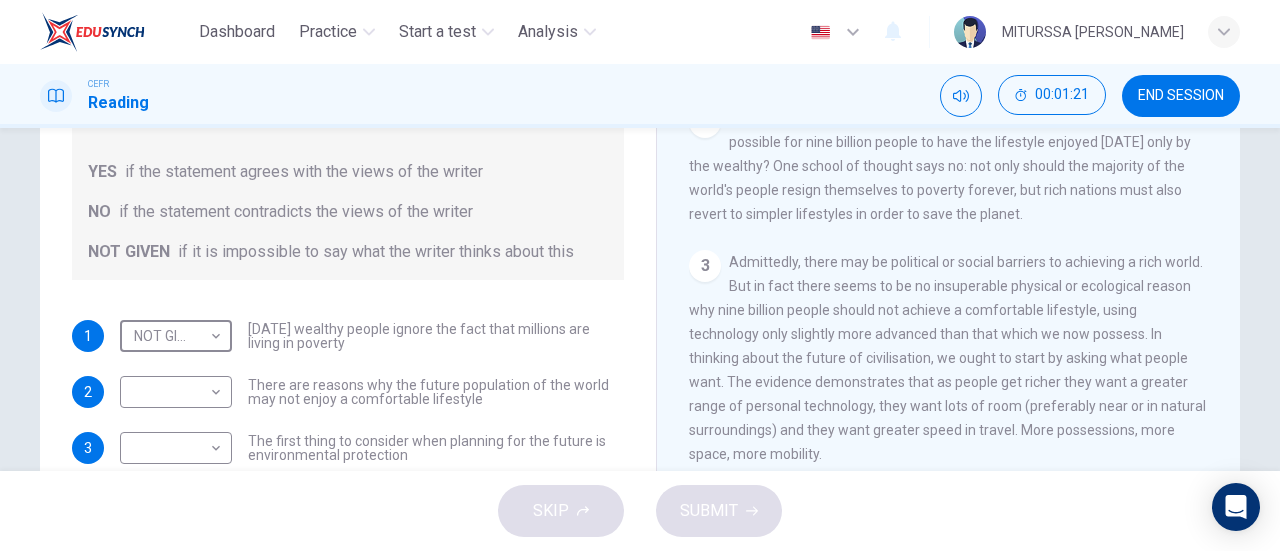 scroll, scrollTop: 448, scrollLeft: 0, axis: vertical 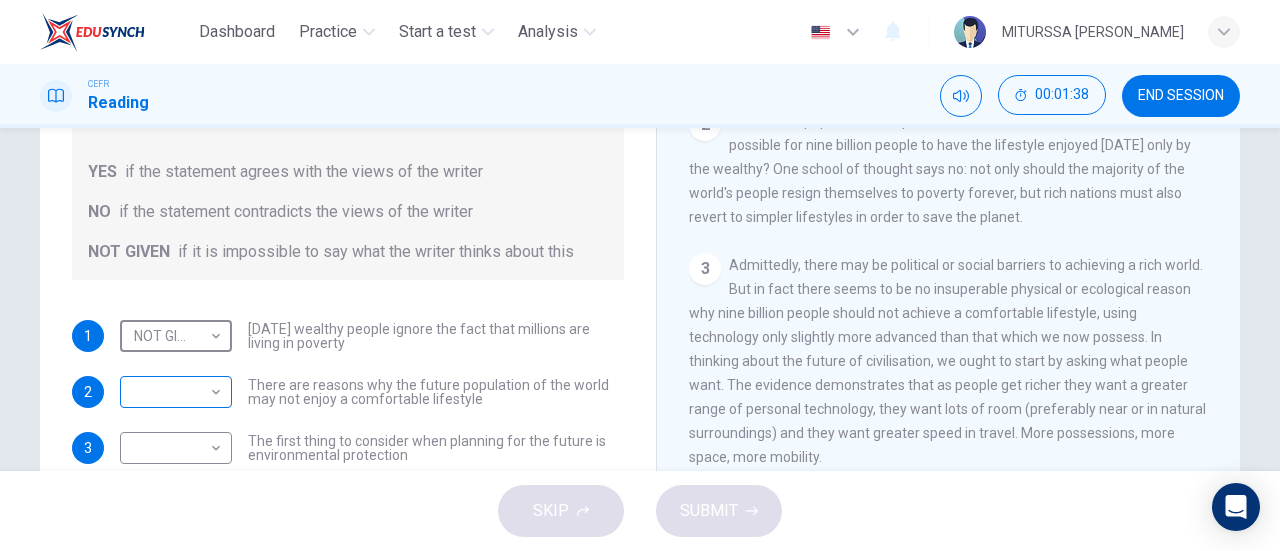 click on "Dashboard Practice Start a test Analysis English en ​ MITURSSA RAGUPATHY CEFR Reading 00:01:38 END SESSION Questions 1 - 6 Do the following statements reflect the claims of the writer in the Reading Passage?
In the boxes below, write YES if the statement agrees with the views of the writer NO if the statement contradicts the views of the writer NOT GIVEN if it is impossible to say what the writer thinks about this 1 NOT GIVEN NOT GIVEN ​ Today's wealthy people ignore the fact that millions are living in poverty 2 ​ ​ There are reasons why the future population of the world may not enjoy a comfortable lifestyle 3 ​ ​ The first thing to consider when planning for the future is environmental protection 4 ​ ​ As manufactured goods get cheaper, people will benefit more from them 5 ​ ​ It may be possible to find new types of raw materials for use in the production of machinery 6 ​ ​ The rising prices of fossil fuels may bring some benefits Worldly Wealth CLICK TO ZOOM Click to Zoom 1 2 3 4" at bounding box center (640, 275) 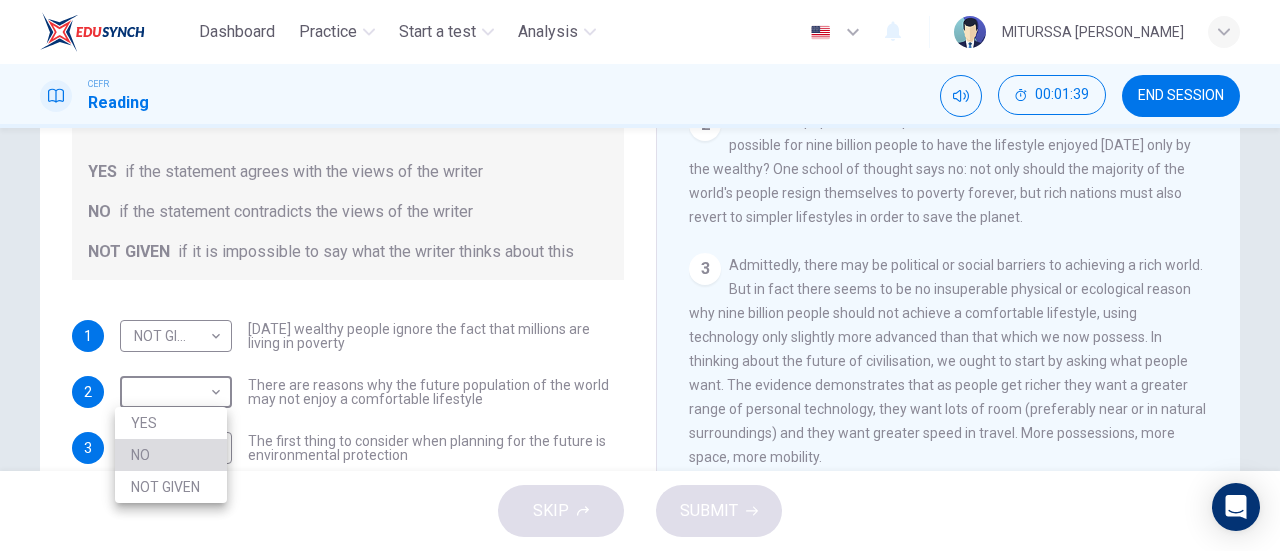 click on "NO" at bounding box center [171, 455] 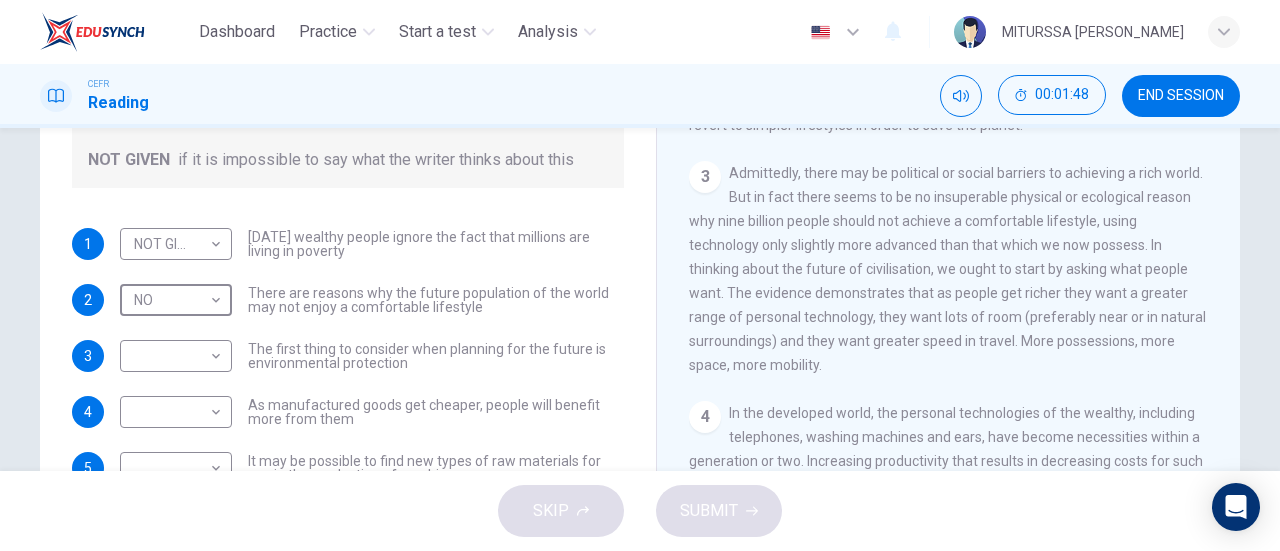 scroll, scrollTop: 288, scrollLeft: 0, axis: vertical 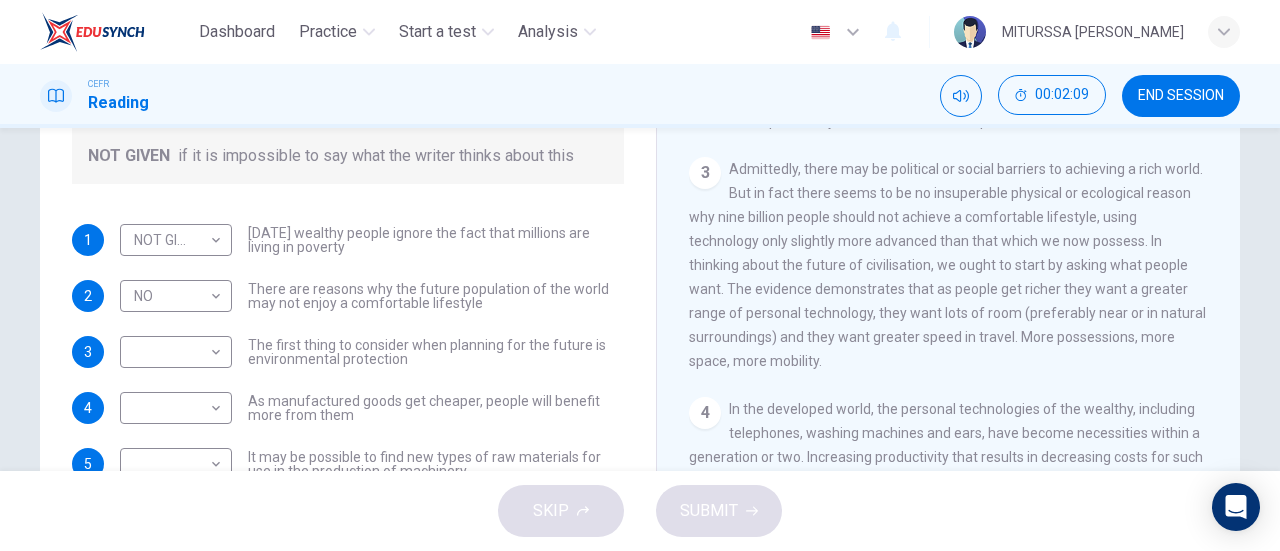 click on "CLICK TO ZOOM Click to Zoom 1 Can the future population of the world enjoy a comfortable lifestyle, with possessions, space and mobility, without crippling the environment? 2 The world's population is expected to stabilise at around nine billion. Will it be possible for nine billion people to have the lifestyle enjoyed today only by the wealthy? One school of thought says no: not only should the majority of the world's people resign themselves to poverty forever, but rich nations must also revert to simpler lifestyles in order to save the planet. 3 4 In the developed world, the personal technologies of the wealthy, including telephones, washing machines and ears, have become necessities within a generation or two. Increasing productivity that results in decreasing costs for such goods has been responsible for the greatest gains in the standard of living, and there is every reason to believe that this will continue. 5 6 7 8 9 10 11" at bounding box center (962, 271) 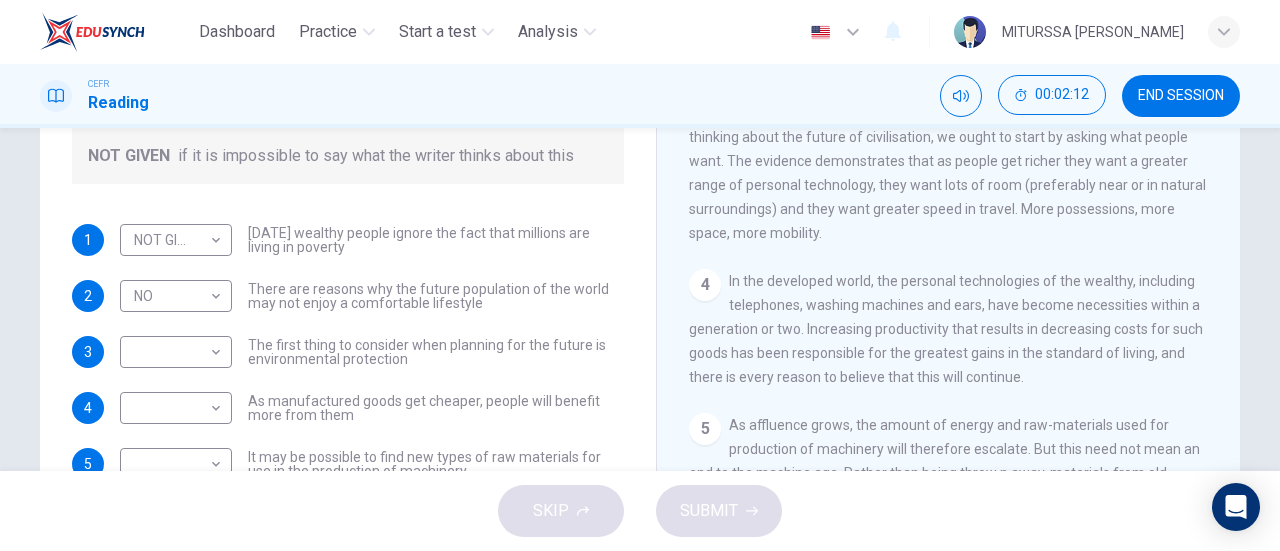 scroll, scrollTop: 582, scrollLeft: 0, axis: vertical 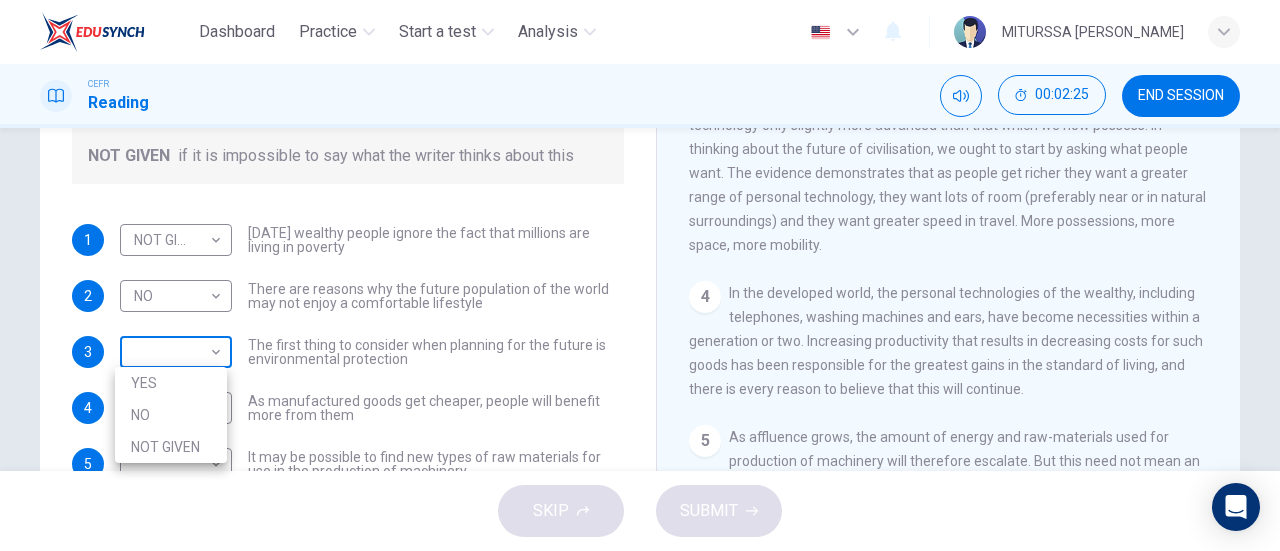 click on "Dashboard Practice Start a test Analysis English en ​ MITURSSA RAGUPATHY CEFR Reading 00:02:25 END SESSION Questions 1 - 6 Do the following statements reflect the claims of the writer in the Reading Passage?
In the boxes below, write YES if the statement agrees with the views of the writer NO if the statement contradicts the views of the writer NOT GIVEN if it is impossible to say what the writer thinks about this 1 NOT GIVEN NOT GIVEN ​ Today's wealthy people ignore the fact that millions are living in poverty 2 NO NO ​ There are reasons why the future population of the world may not enjoy a comfortable lifestyle 3 ​ ​ The first thing to consider when planning for the future is environmental protection 4 ​ ​ As manufactured goods get cheaper, people will benefit more from them 5 ​ ​ It may be possible to find new types of raw materials for use in the production of machinery 6 ​ ​ The rising prices of fossil fuels may bring some benefits Worldly Wealth CLICK TO ZOOM Click to Zoom 1 2 3" at bounding box center (640, 275) 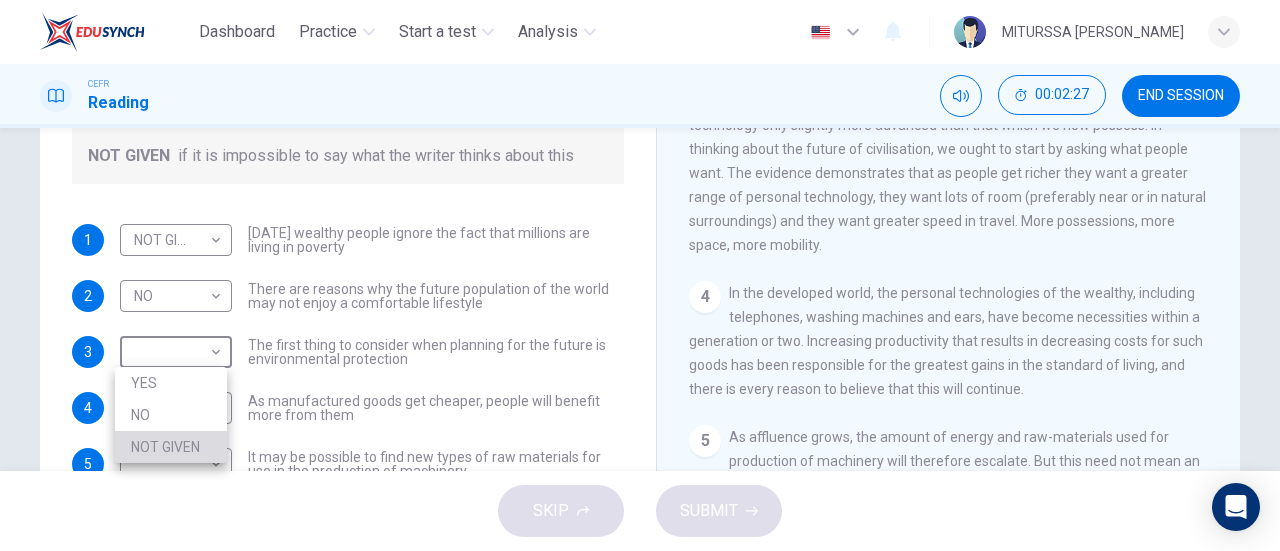 click on "NOT GIVEN" at bounding box center [171, 447] 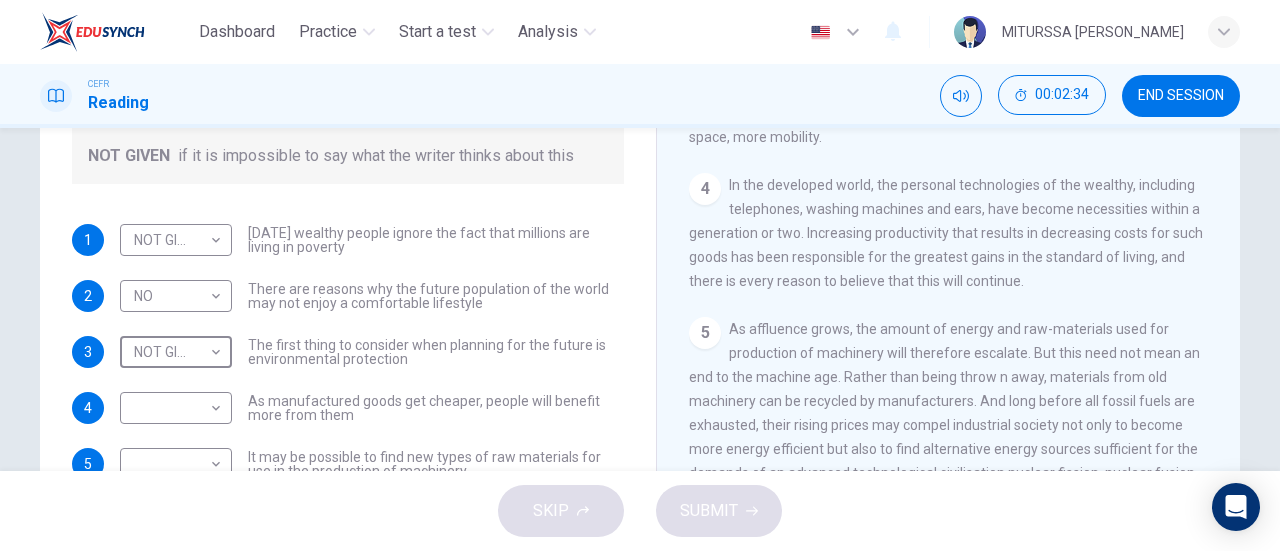 scroll, scrollTop: 669, scrollLeft: 0, axis: vertical 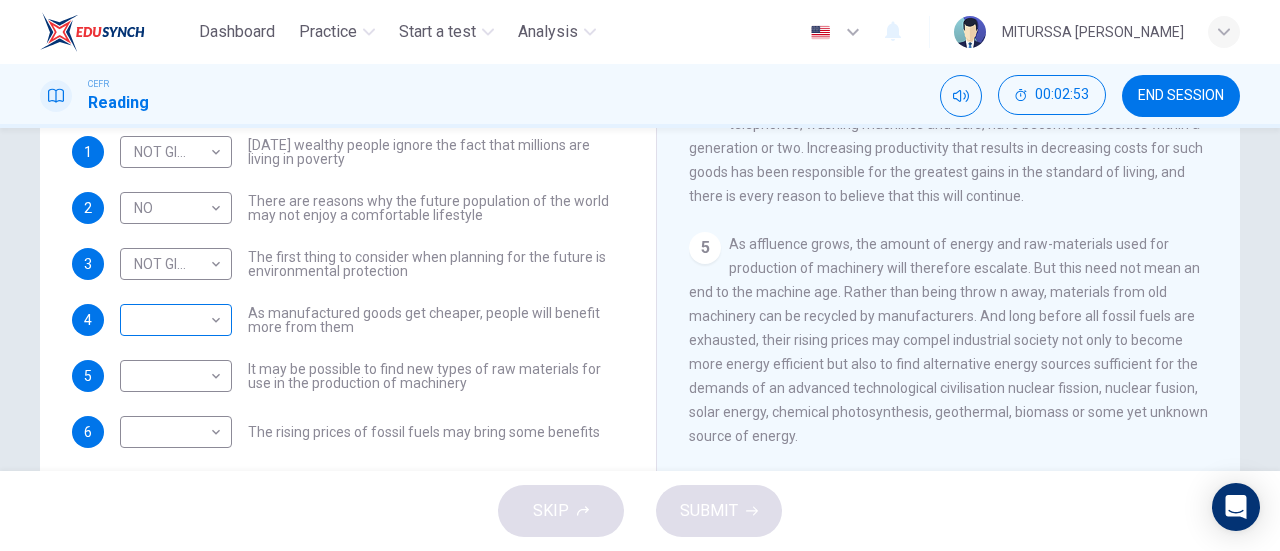 click on "​ ​" at bounding box center [176, 320] 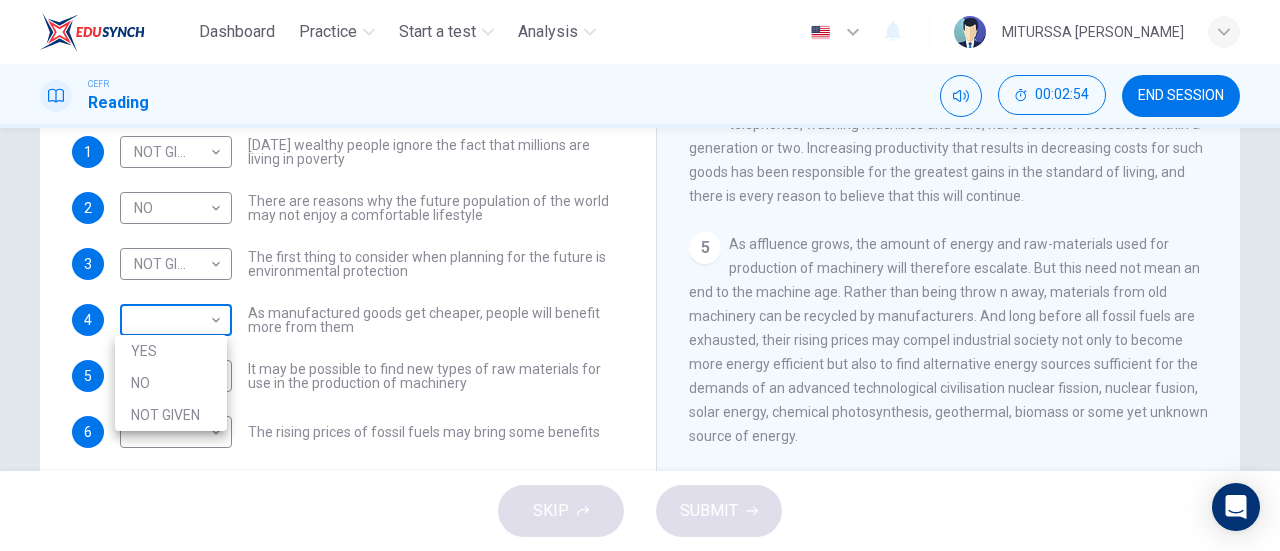 click on "Dashboard Practice Start a test Analysis English en ​ MITURSSA RAGUPATHY CEFR Reading 00:02:54 END SESSION Questions 1 - 6 Do the following statements reflect the claims of the writer in the Reading Passage?
In the boxes below, write YES if the statement agrees with the views of the writer NO if the statement contradicts the views of the writer NOT GIVEN if it is impossible to say what the writer thinks about this 1 NOT GIVEN NOT GIVEN ​ Today's wealthy people ignore the fact that millions are living in poverty 2 NO NO ​ There are reasons why the future population of the world may not enjoy a comfortable lifestyle 3 NOT GIVEN NOT GIVEN ​ The first thing to consider when planning for the future is environmental protection 4 ​ ​ As manufactured goods get cheaper, people will benefit more from them 5 ​ ​ It may be possible to find new types of raw materials for use in the production of machinery 6 ​ ​ The rising prices of fossil fuels may bring some benefits Worldly Wealth CLICK TO ZOOM 1 2" at bounding box center [640, 275] 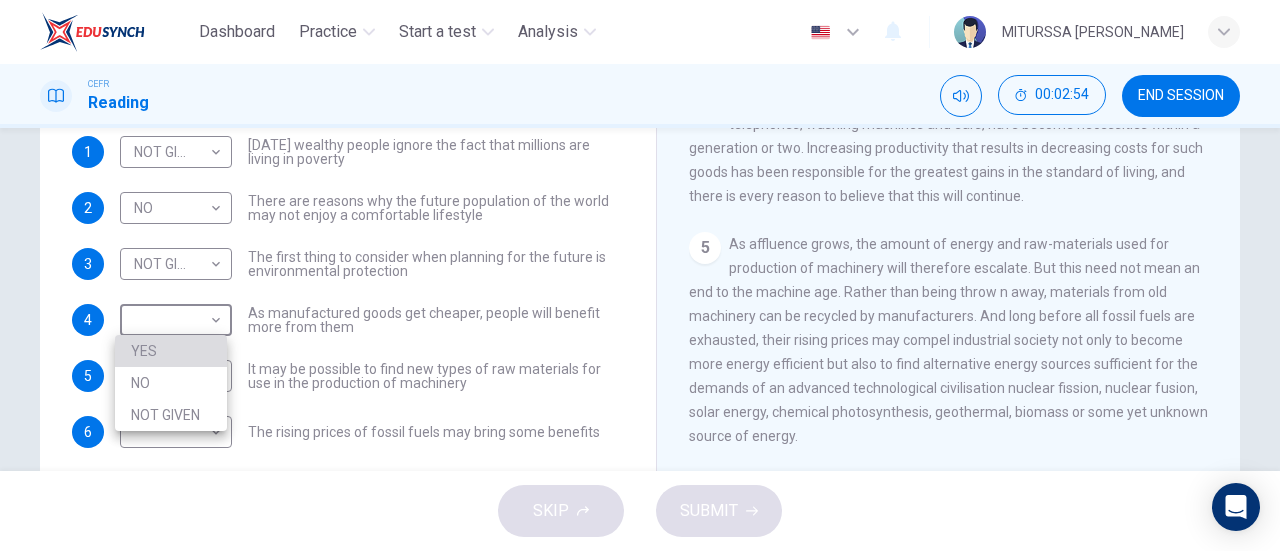 click on "YES" at bounding box center [171, 351] 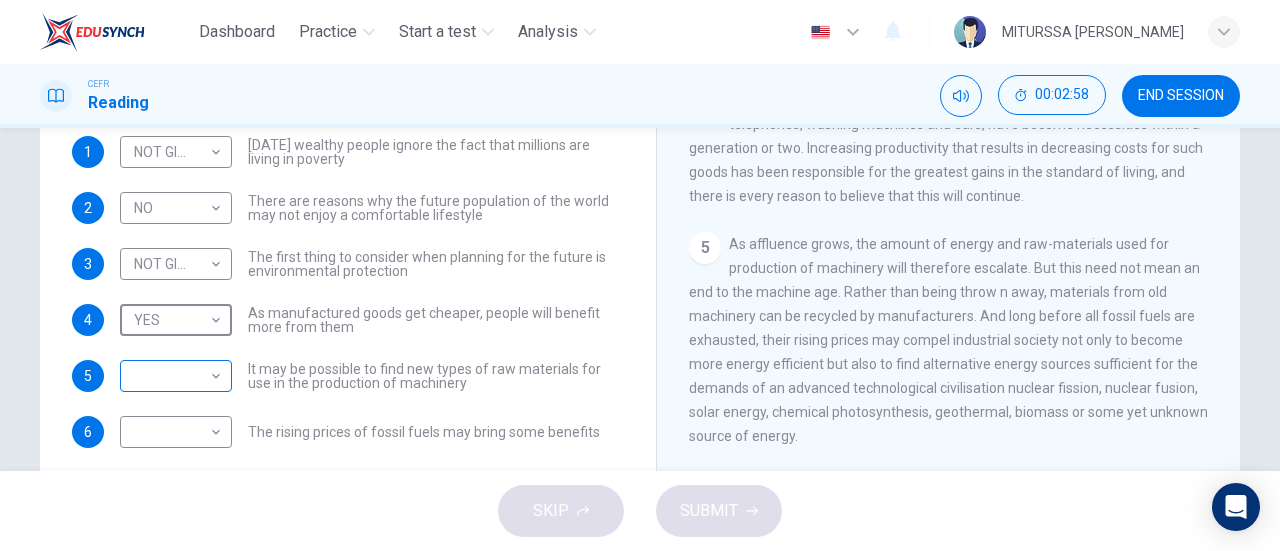 click on "Dashboard Practice Start a test Analysis English en ​ MITURSSA RAGUPATHY CEFR Reading 00:02:58 END SESSION Questions 1 - 6 Do the following statements reflect the claims of the writer in the Reading Passage?
In the boxes below, write YES if the statement agrees with the views of the writer NO if the statement contradicts the views of the writer NOT GIVEN if it is impossible to say what the writer thinks about this 1 NOT GIVEN NOT GIVEN ​ Today's wealthy people ignore the fact that millions are living in poverty 2 NO NO ​ There are reasons why the future population of the world may not enjoy a comfortable lifestyle 3 NOT GIVEN NOT GIVEN ​ The first thing to consider when planning for the future is environmental protection 4 YES YES ​ As manufactured goods get cheaper, people will benefit more from them 5 ​ ​ It may be possible to find new types of raw materials for use in the production of machinery 6 ​ ​ The rising prices of fossil fuels may bring some benefits Worldly Wealth CLICK TO ZOOM" at bounding box center [640, 275] 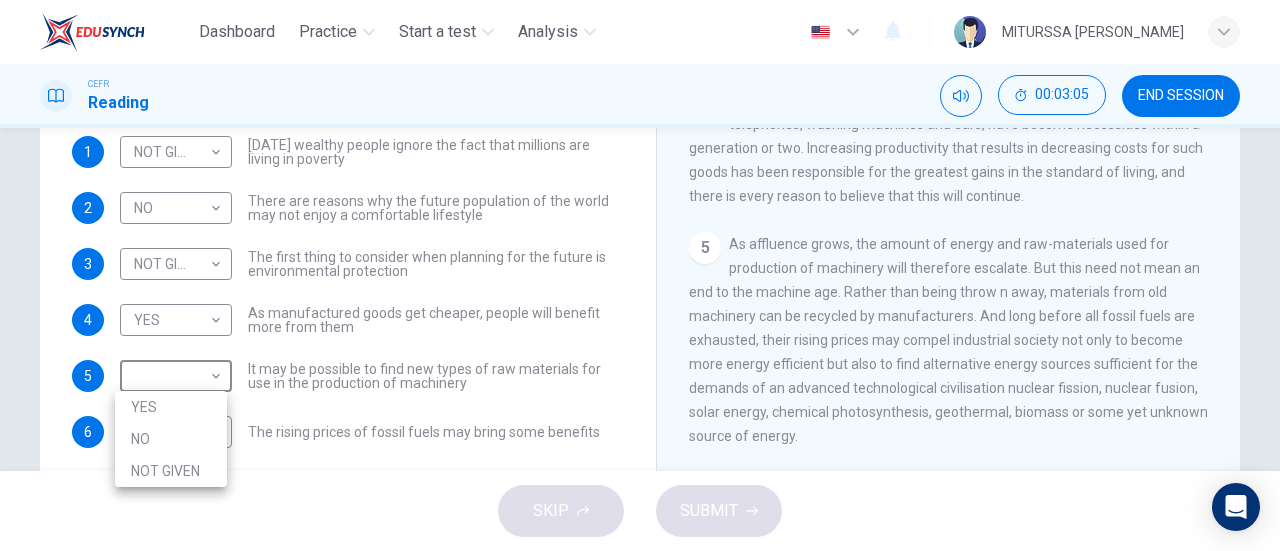 click at bounding box center [640, 275] 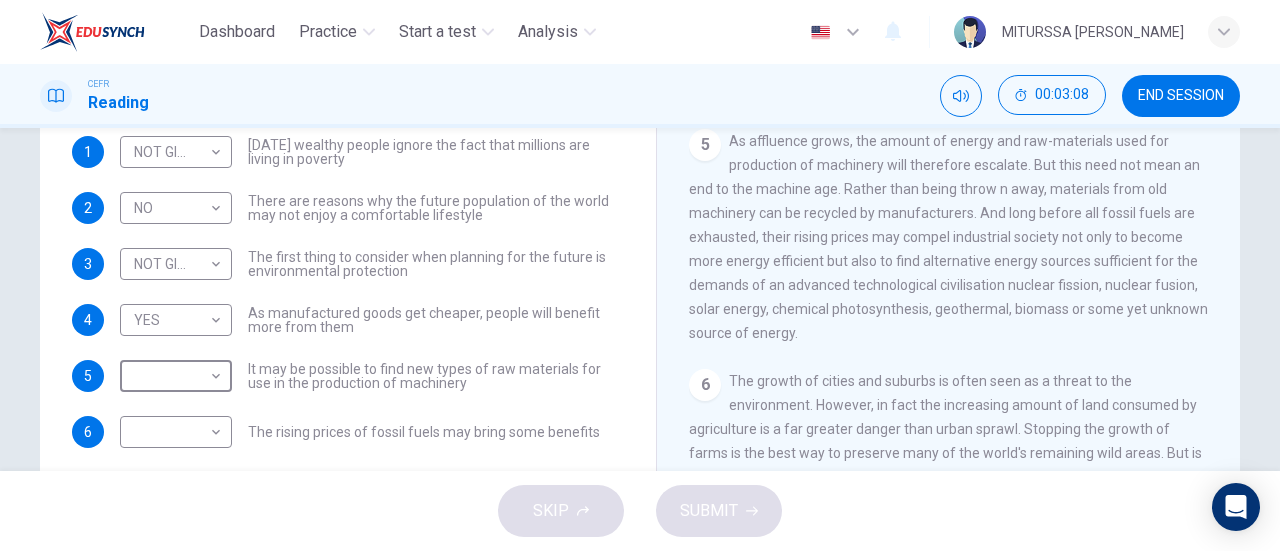 scroll, scrollTop: 778, scrollLeft: 0, axis: vertical 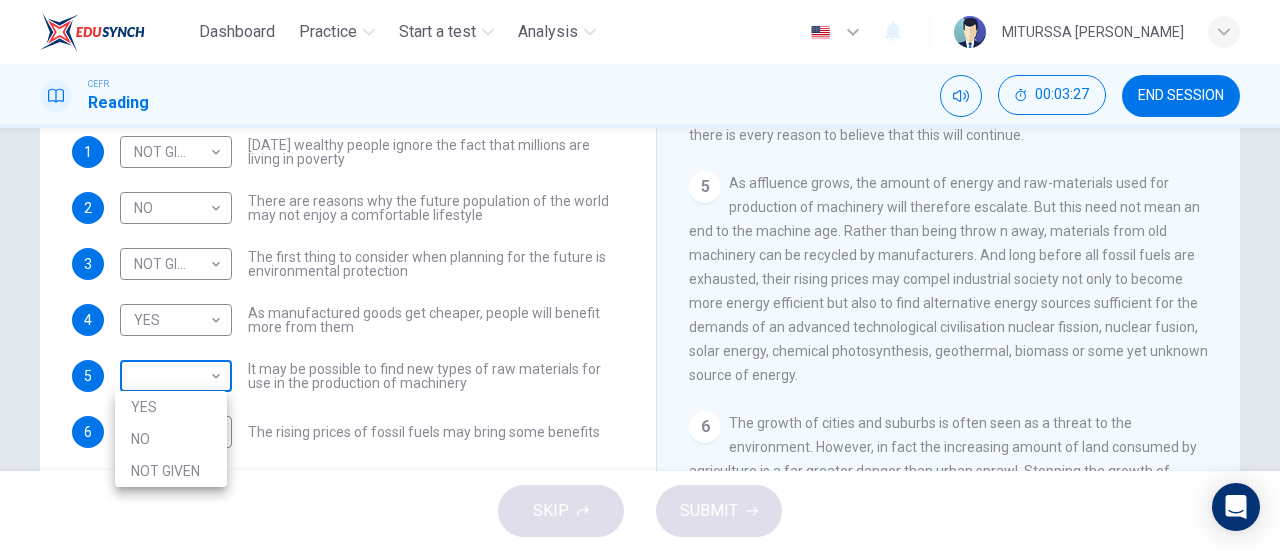 click on "Dashboard Practice Start a test Analysis English en ​ MITURSSA RAGUPATHY CEFR Reading 00:03:27 END SESSION Questions 1 - 6 Do the following statements reflect the claims of the writer in the Reading Passage?
In the boxes below, write YES if the statement agrees with the views of the writer NO if the statement contradicts the views of the writer NOT GIVEN if it is impossible to say what the writer thinks about this 1 NOT GIVEN NOT GIVEN ​ Today's wealthy people ignore the fact that millions are living in poverty 2 NO NO ​ There are reasons why the future population of the world may not enjoy a comfortable lifestyle 3 NOT GIVEN NOT GIVEN ​ The first thing to consider when planning for the future is environmental protection 4 YES YES ​ As manufactured goods get cheaper, people will benefit more from them 5 ​ ​ It may be possible to find new types of raw materials for use in the production of machinery 6 ​ ​ The rising prices of fossil fuels may bring some benefits Worldly Wealth CLICK TO ZOOM" at bounding box center [640, 275] 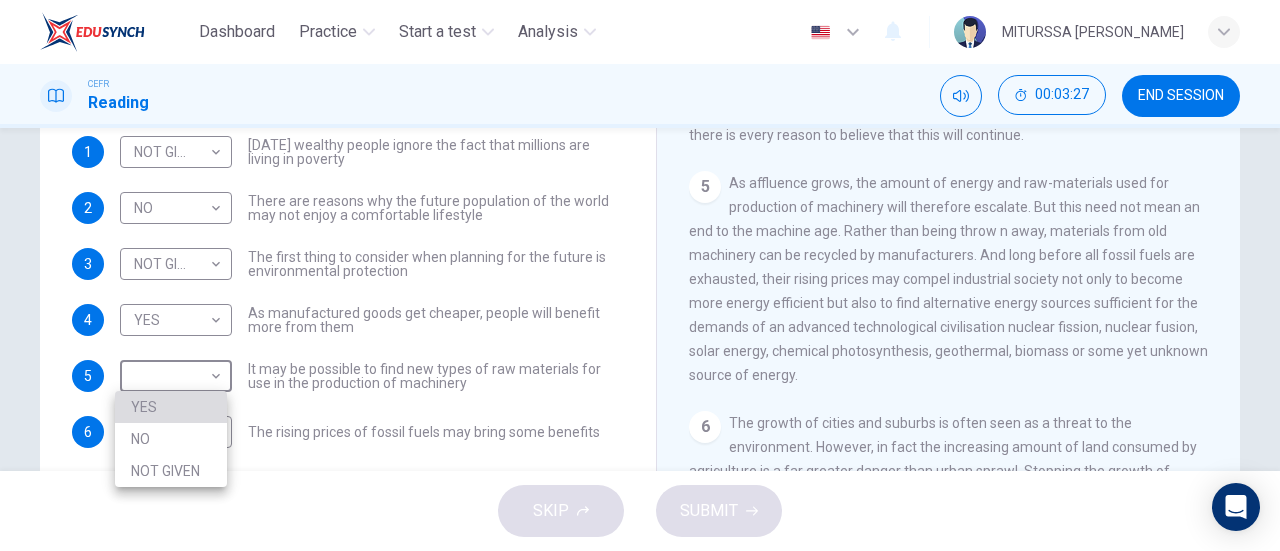 click on "YES" at bounding box center [171, 407] 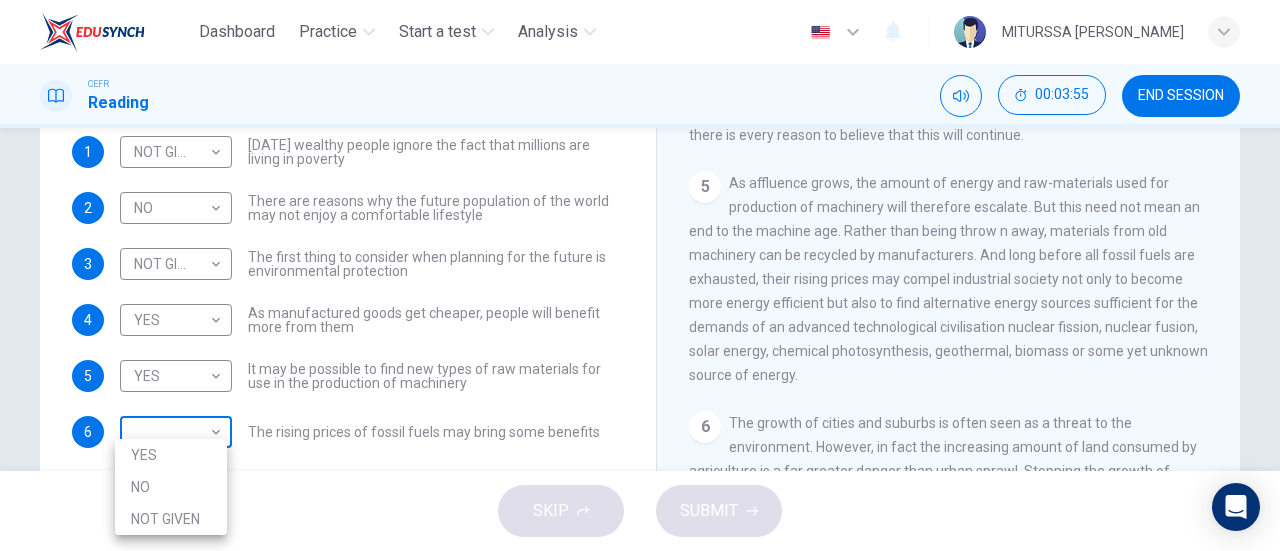 click on "Dashboard Practice Start a test Analysis English en ​ MITURSSA RAGUPATHY CEFR Reading 00:03:55 END SESSION Questions 1 - 6 Do the following statements reflect the claims of the writer in the Reading Passage?
In the boxes below, write YES if the statement agrees with the views of the writer NO if the statement contradicts the views of the writer NOT GIVEN if it is impossible to say what the writer thinks about this 1 NOT GIVEN NOT GIVEN ​ Today's wealthy people ignore the fact that millions are living in poverty 2 NO NO ​ There are reasons why the future population of the world may not enjoy a comfortable lifestyle 3 NOT GIVEN NOT GIVEN ​ The first thing to consider when planning for the future is environmental protection 4 YES YES ​ As manufactured goods get cheaper, people will benefit more from them 5 YES YES ​ It may be possible to find new types of raw materials for use in the production of machinery 6 ​ ​ The rising prices of fossil fuels may bring some benefits Worldly Wealth 1 2 3 4 5" at bounding box center [640, 275] 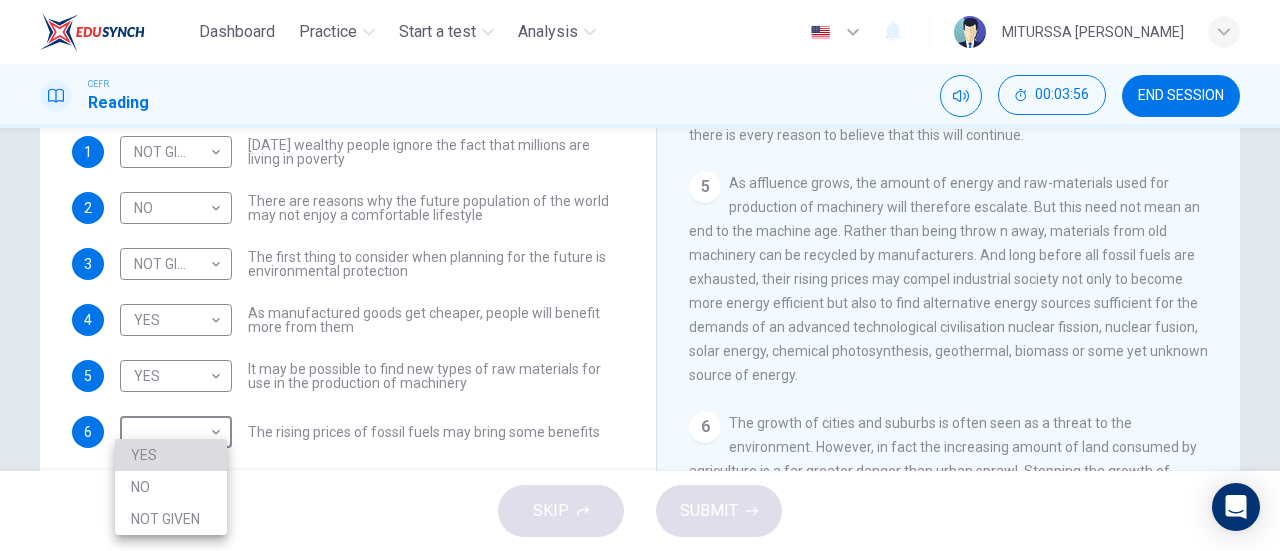 click on "YES" at bounding box center [171, 455] 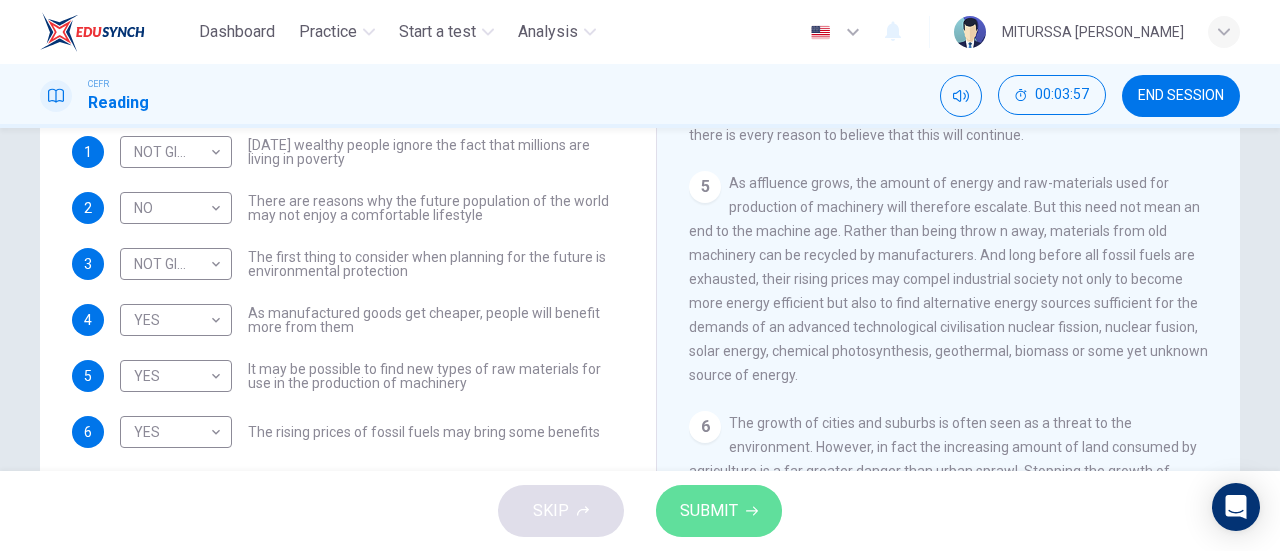 click on "SUBMIT" at bounding box center (709, 511) 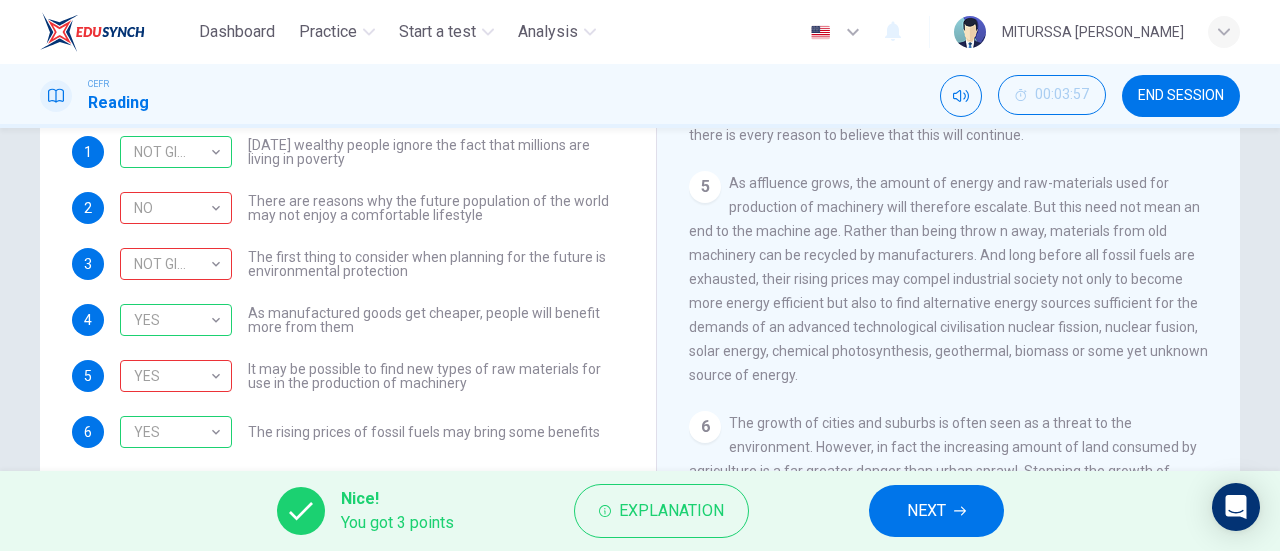 scroll, scrollTop: 69, scrollLeft: 0, axis: vertical 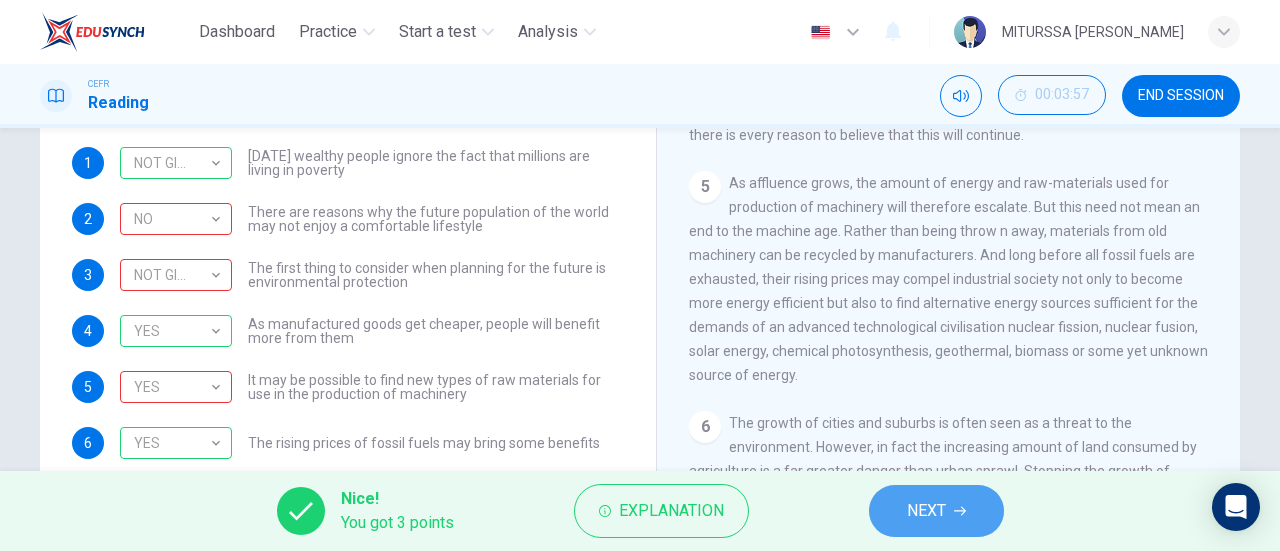 click on "NEXT" at bounding box center (926, 511) 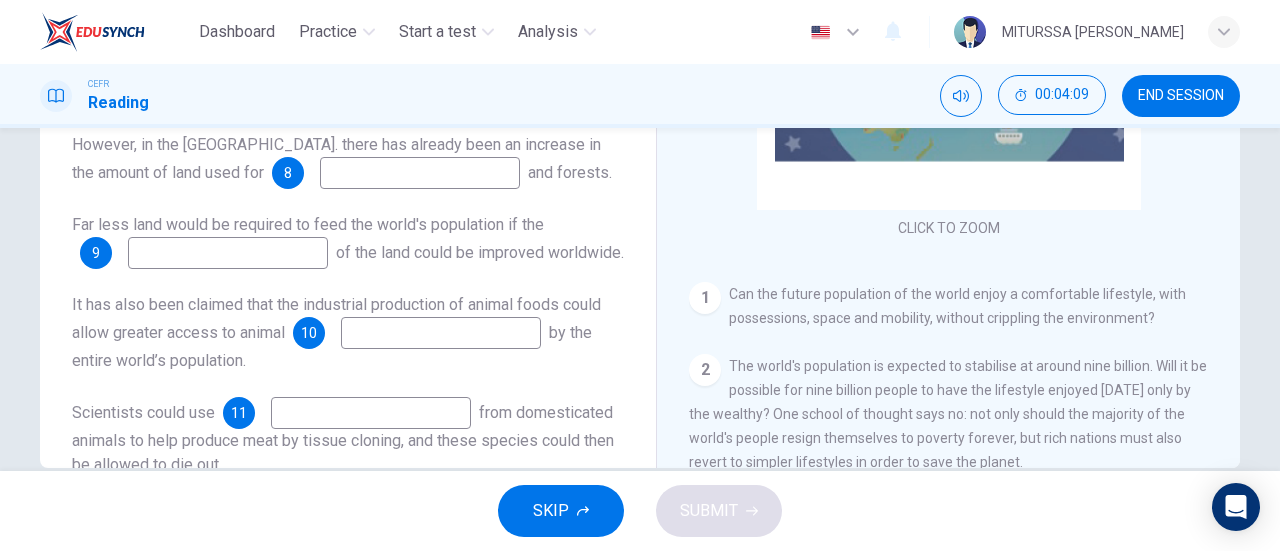 scroll, scrollTop: 397, scrollLeft: 0, axis: vertical 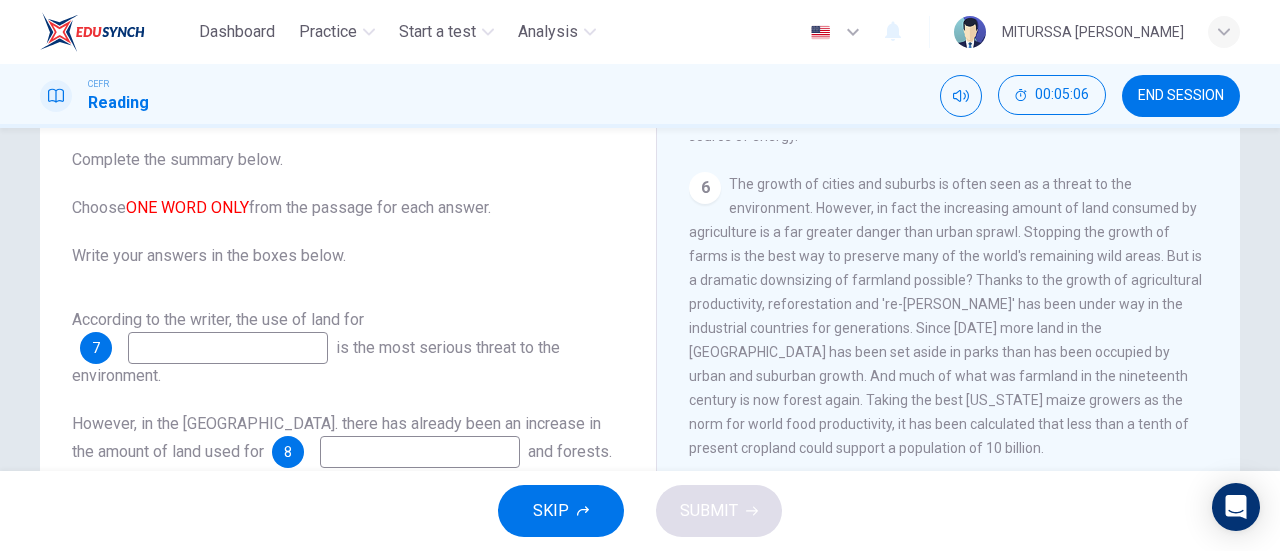 click at bounding box center (228, 348) 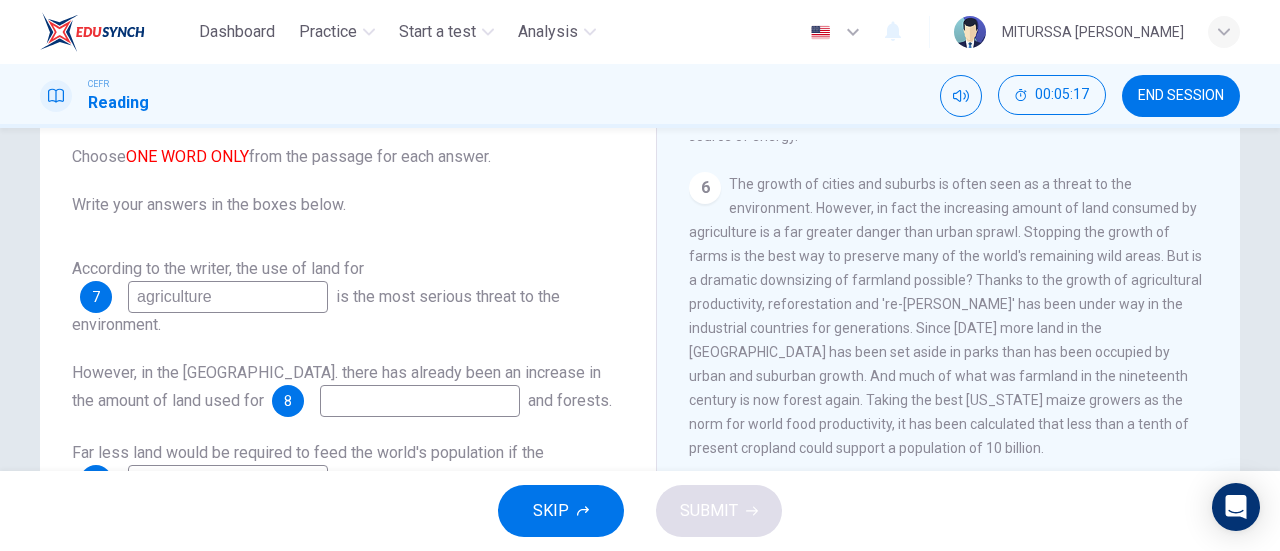 scroll, scrollTop: 53, scrollLeft: 0, axis: vertical 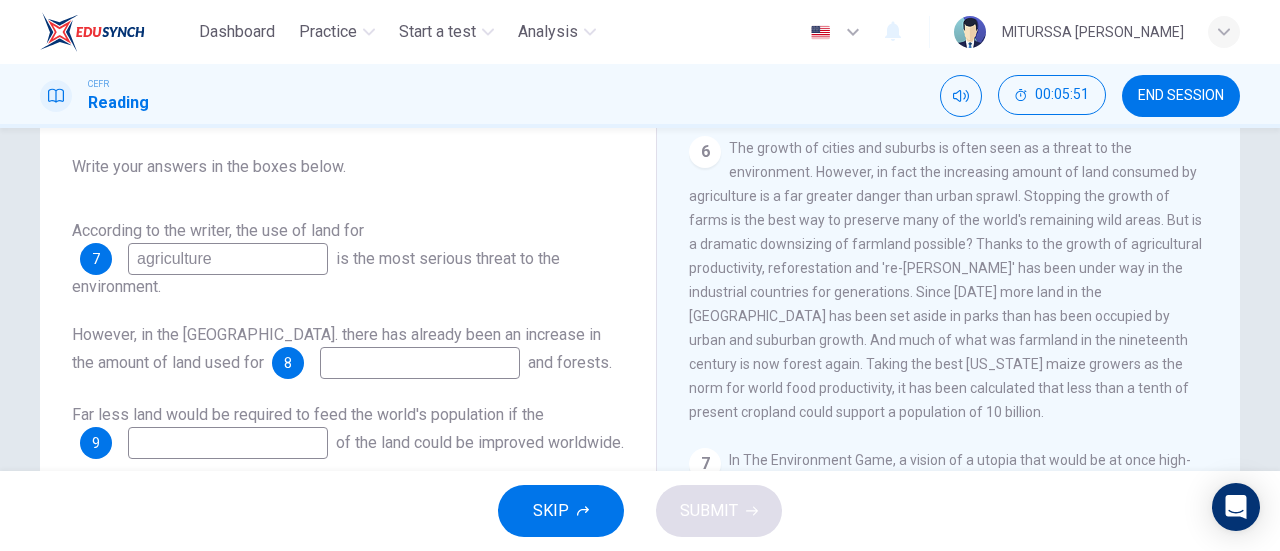 type on "agriculture" 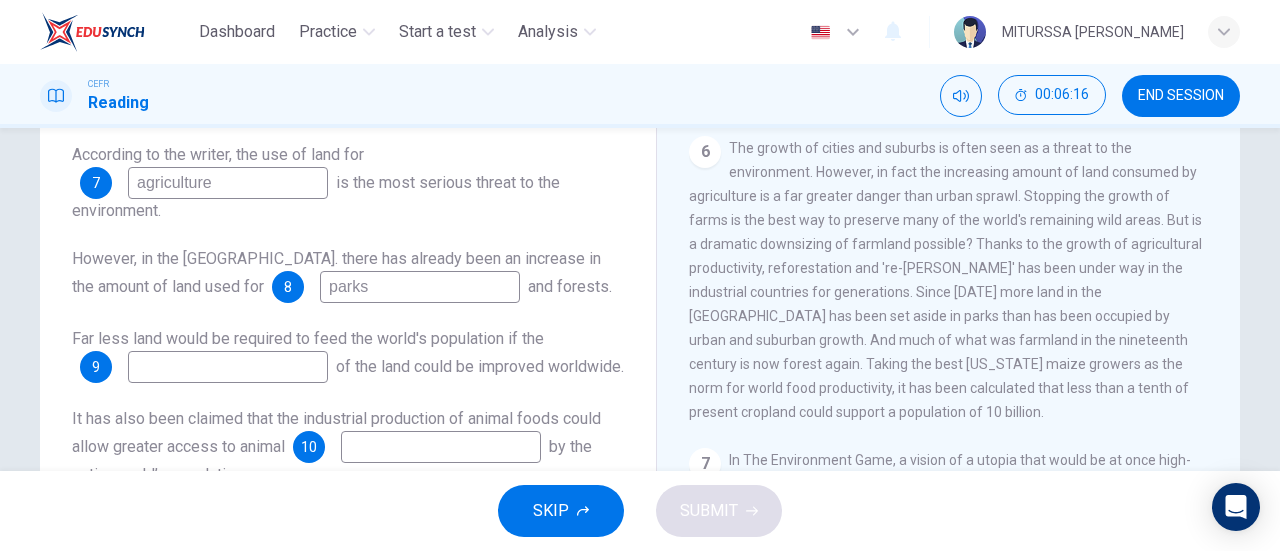 scroll, scrollTop: 152, scrollLeft: 0, axis: vertical 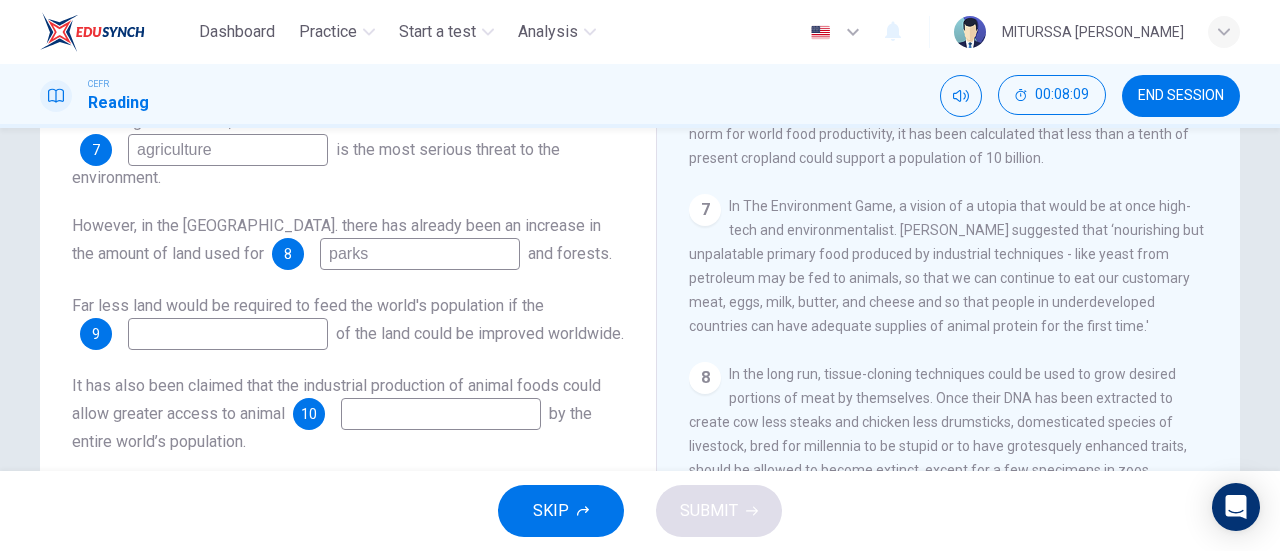 type on "parks" 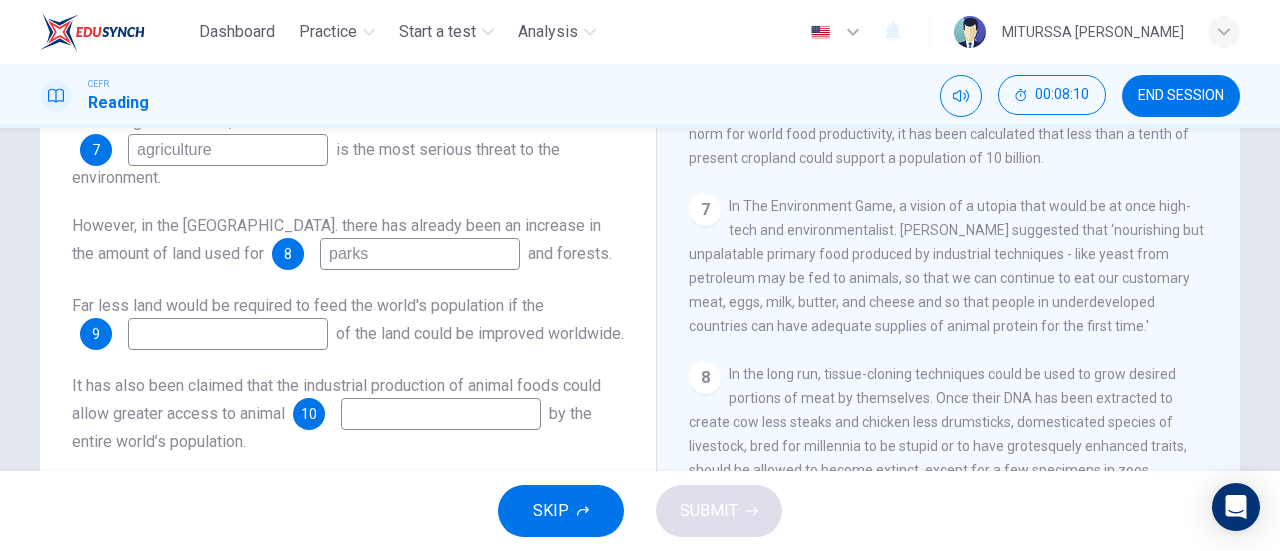 click on "CLICK TO ZOOM Click to Zoom 1 Can the future population of the world enjoy a comfortable lifestyle, with possessions, space and mobility, without crippling the environment? 2 The world's population is expected to stabilise at around nine billion. Will it be possible for nine billion people to have the lifestyle enjoyed today only by the wealthy? One school of thought says no: not only should the majority of the world's people resign themselves to poverty forever, but rich nations must also revert to simpler lifestyles in order to save the planet. 3 4 In the developed world, the personal technologies of the wealthy, including telephones, washing machines and ears, have become necessities within a generation or two. Increasing productivity that results in decreasing costs for such goods has been responsible for the greatest gains in the standard of living, and there is every reason to believe that this will continue. 5 6 7 8 9 10 11" at bounding box center [962, 374] 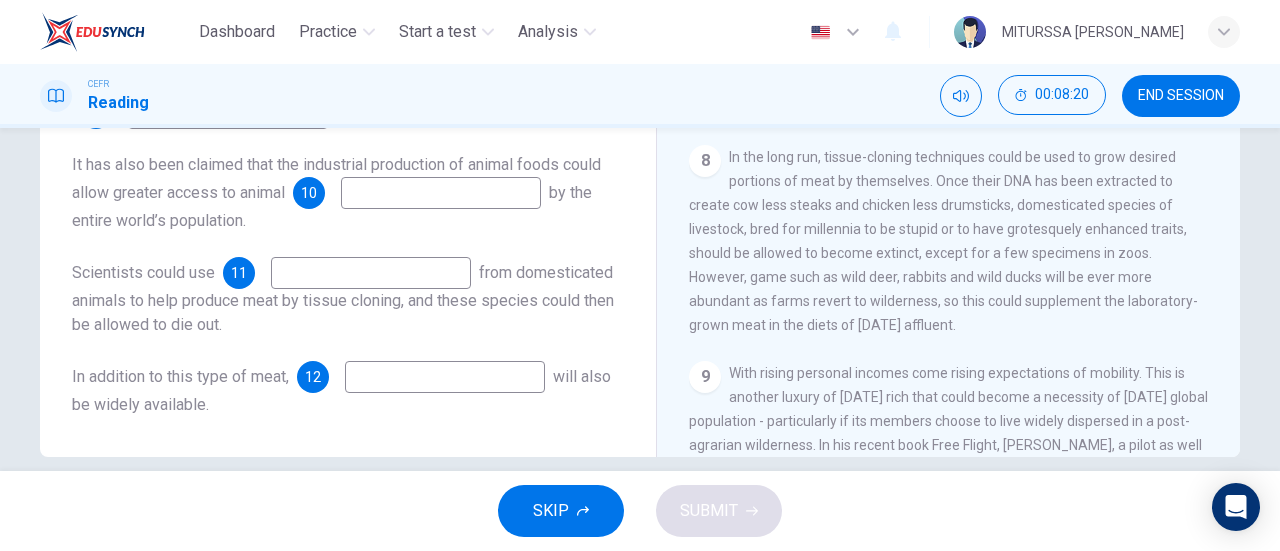 scroll, scrollTop: 408, scrollLeft: 0, axis: vertical 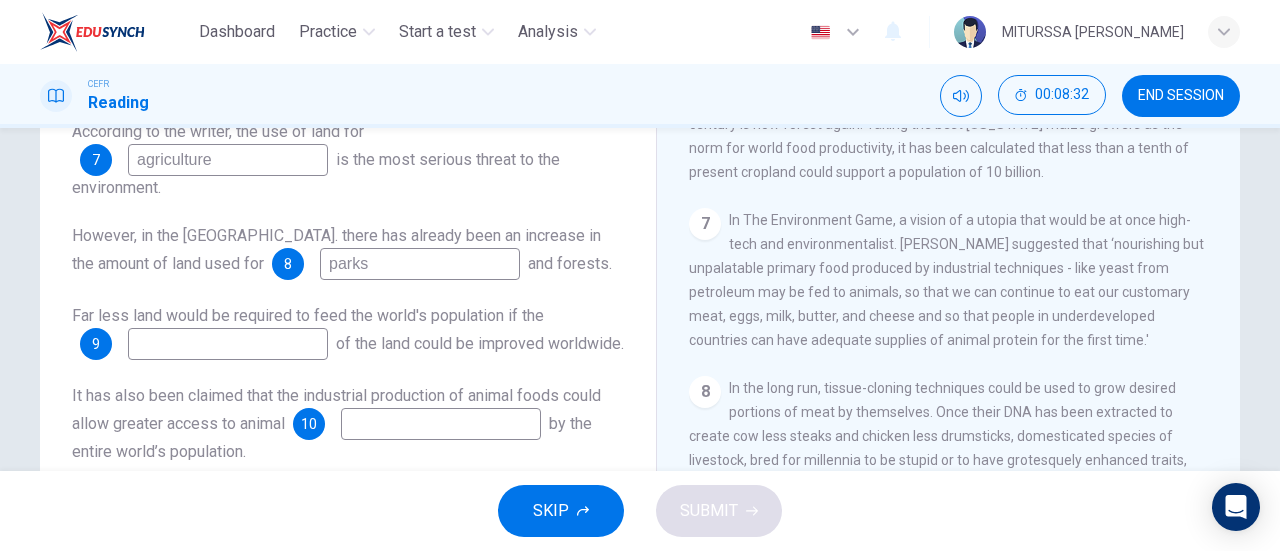 click at bounding box center (228, 344) 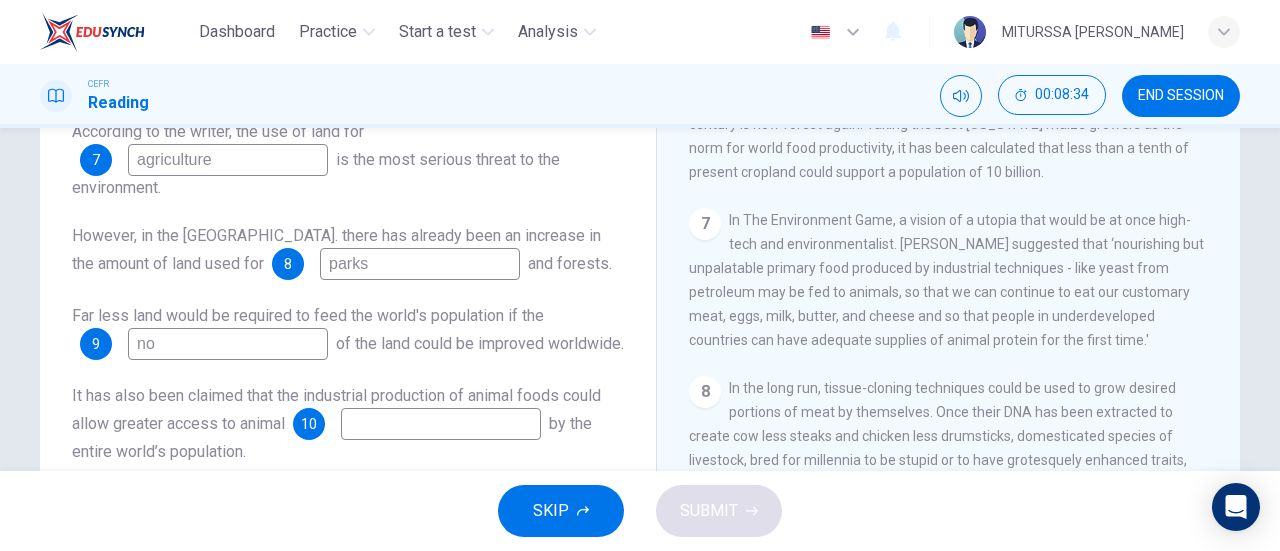 type on "no" 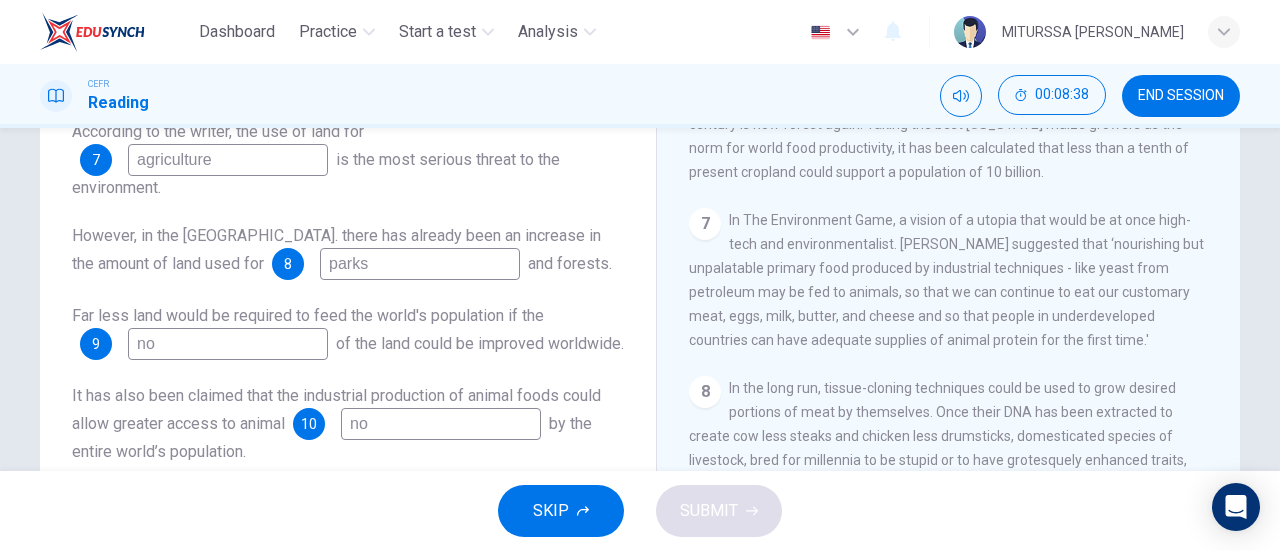 scroll, scrollTop: 432, scrollLeft: 0, axis: vertical 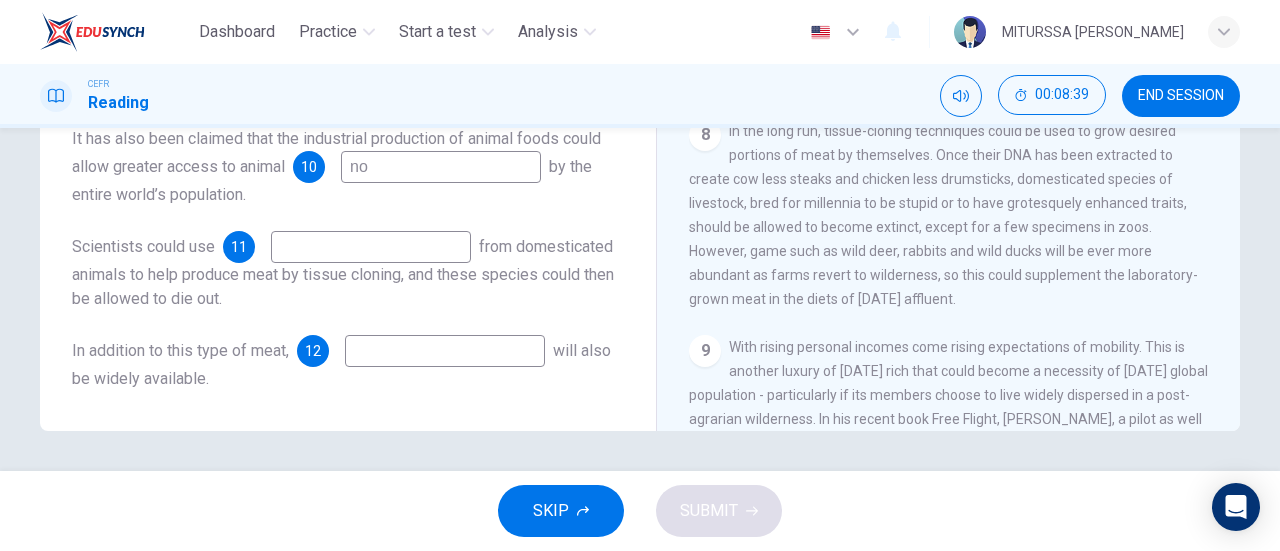 type on "no" 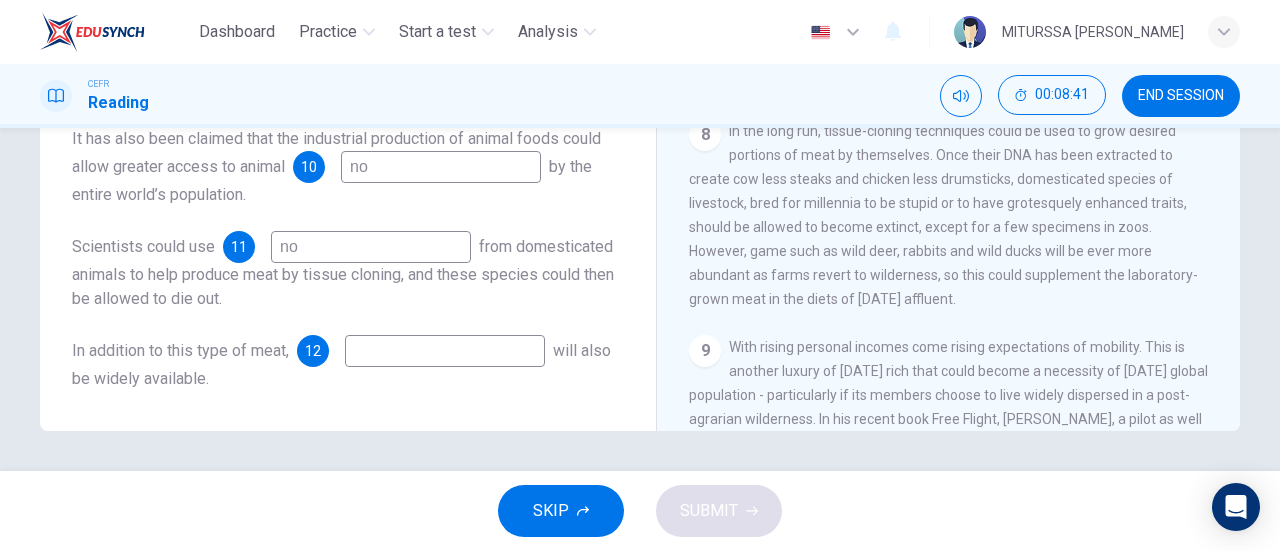 type on "no" 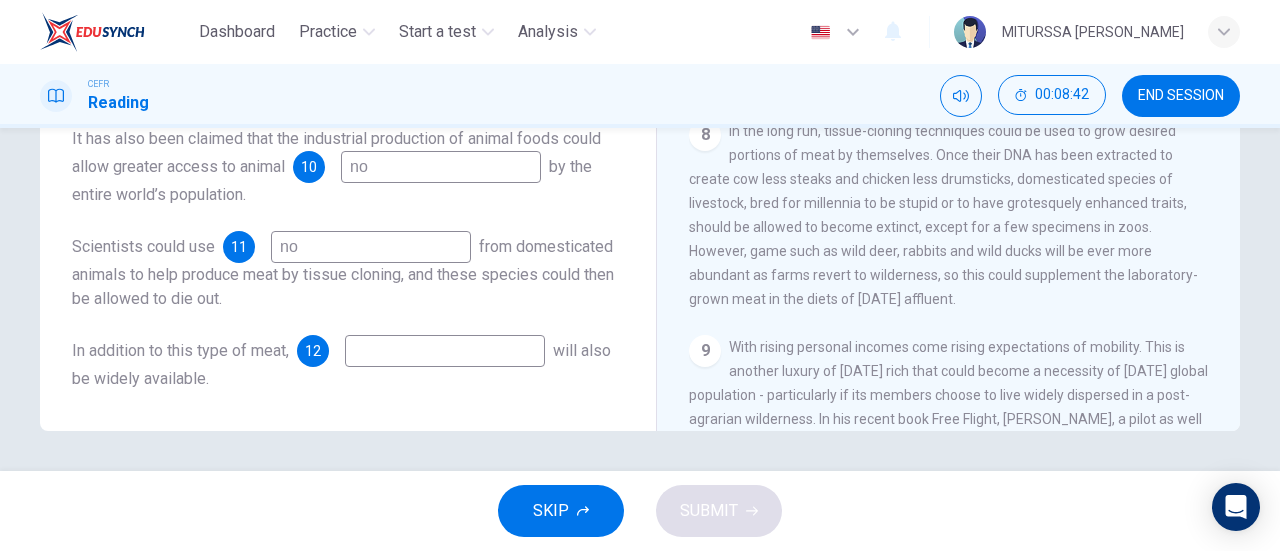 click at bounding box center (445, 351) 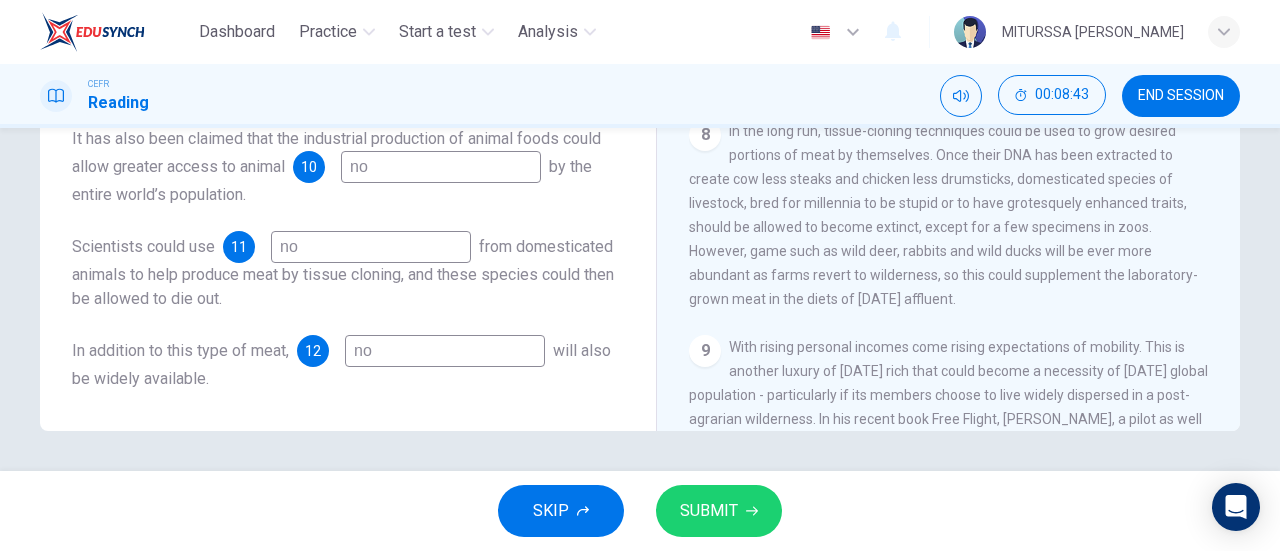type on "no" 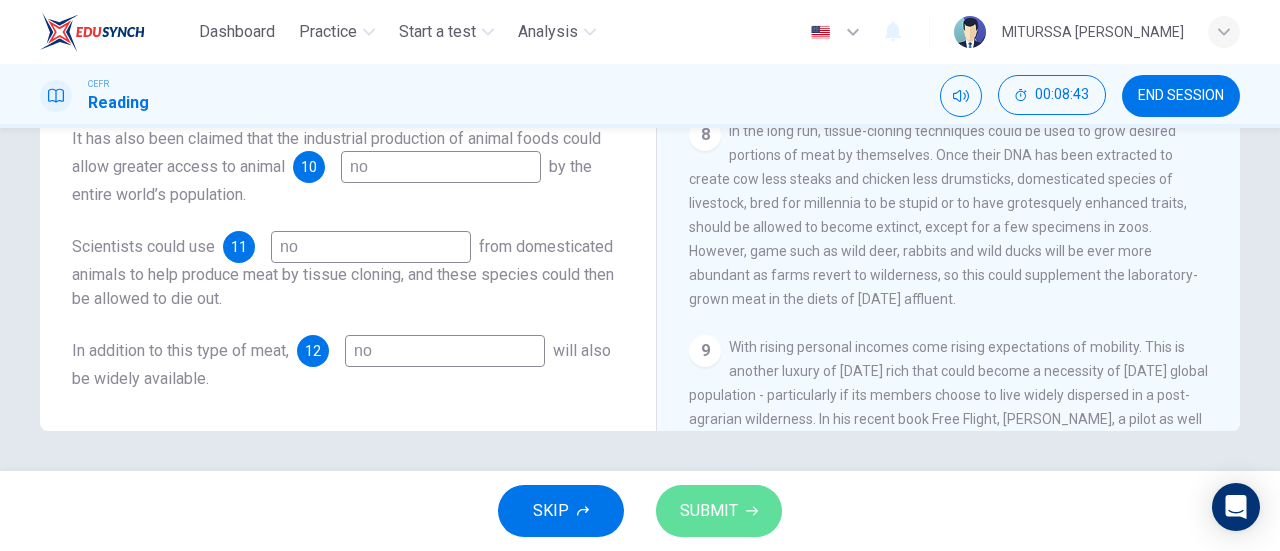 click on "SUBMIT" at bounding box center [719, 511] 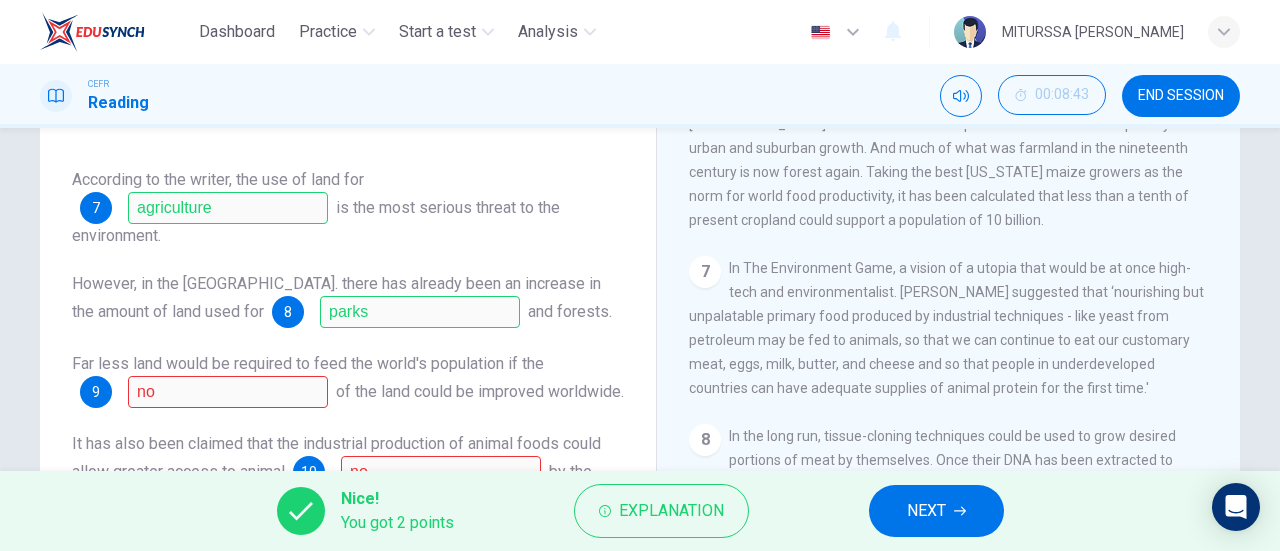 scroll, scrollTop: 180, scrollLeft: 0, axis: vertical 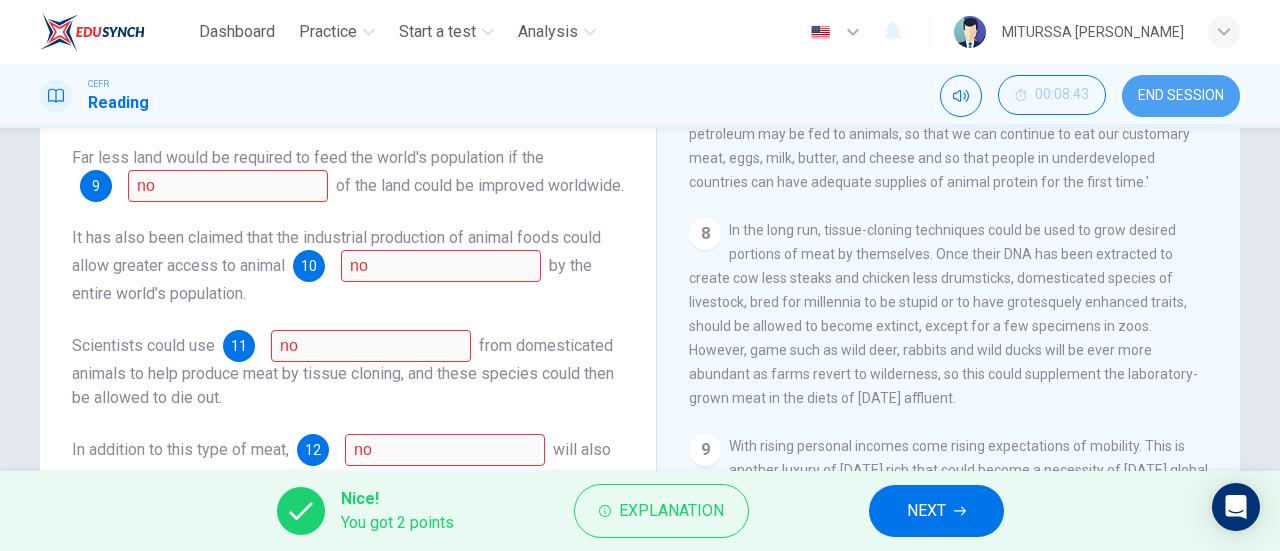 click on "END SESSION" at bounding box center (1181, 96) 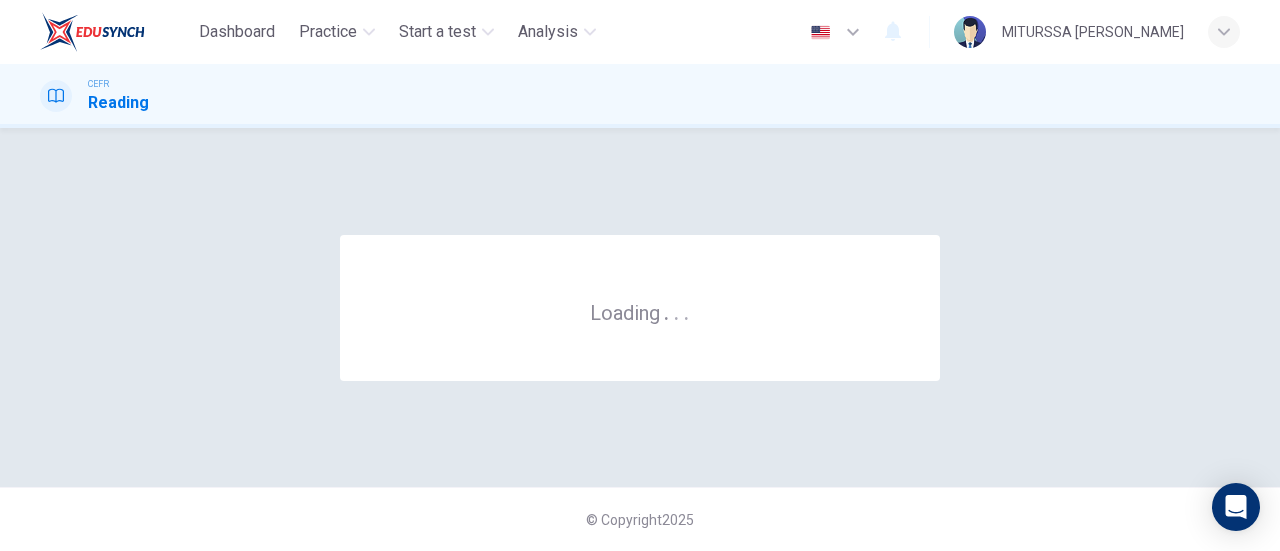 scroll, scrollTop: 0, scrollLeft: 0, axis: both 